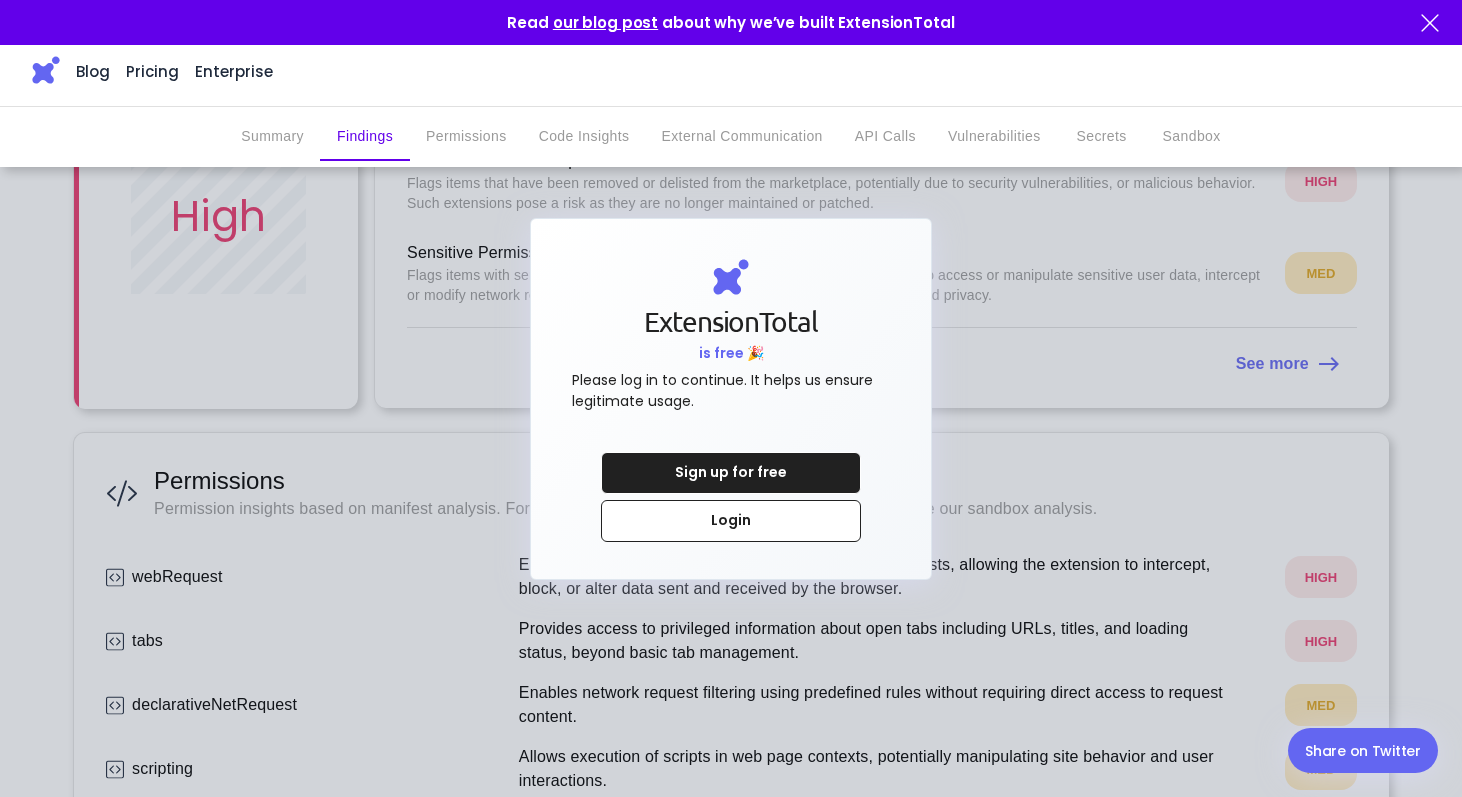 scroll, scrollTop: 0, scrollLeft: 0, axis: both 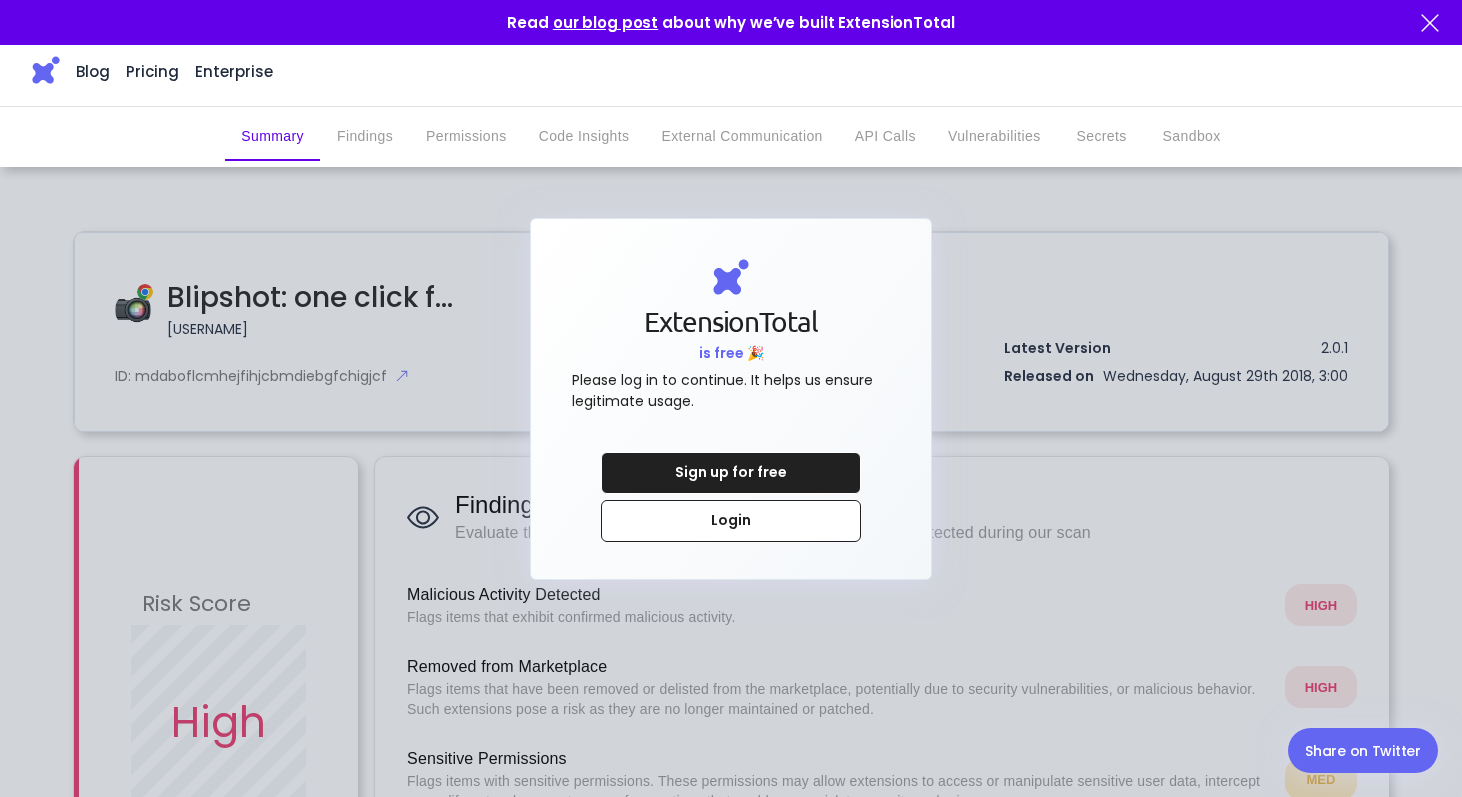 click on "Sign up for free" at bounding box center (731, 473) 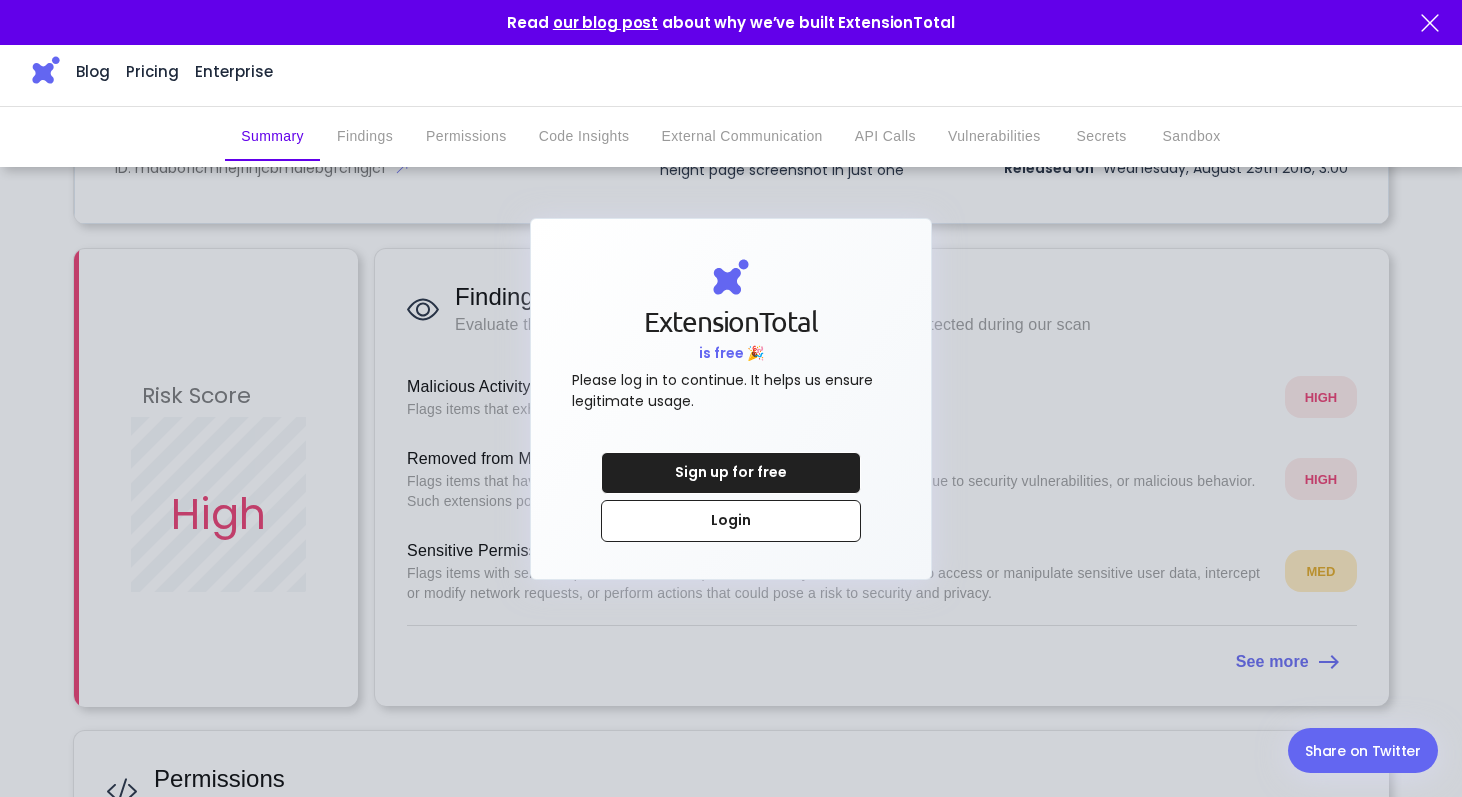 scroll, scrollTop: 237, scrollLeft: 0, axis: vertical 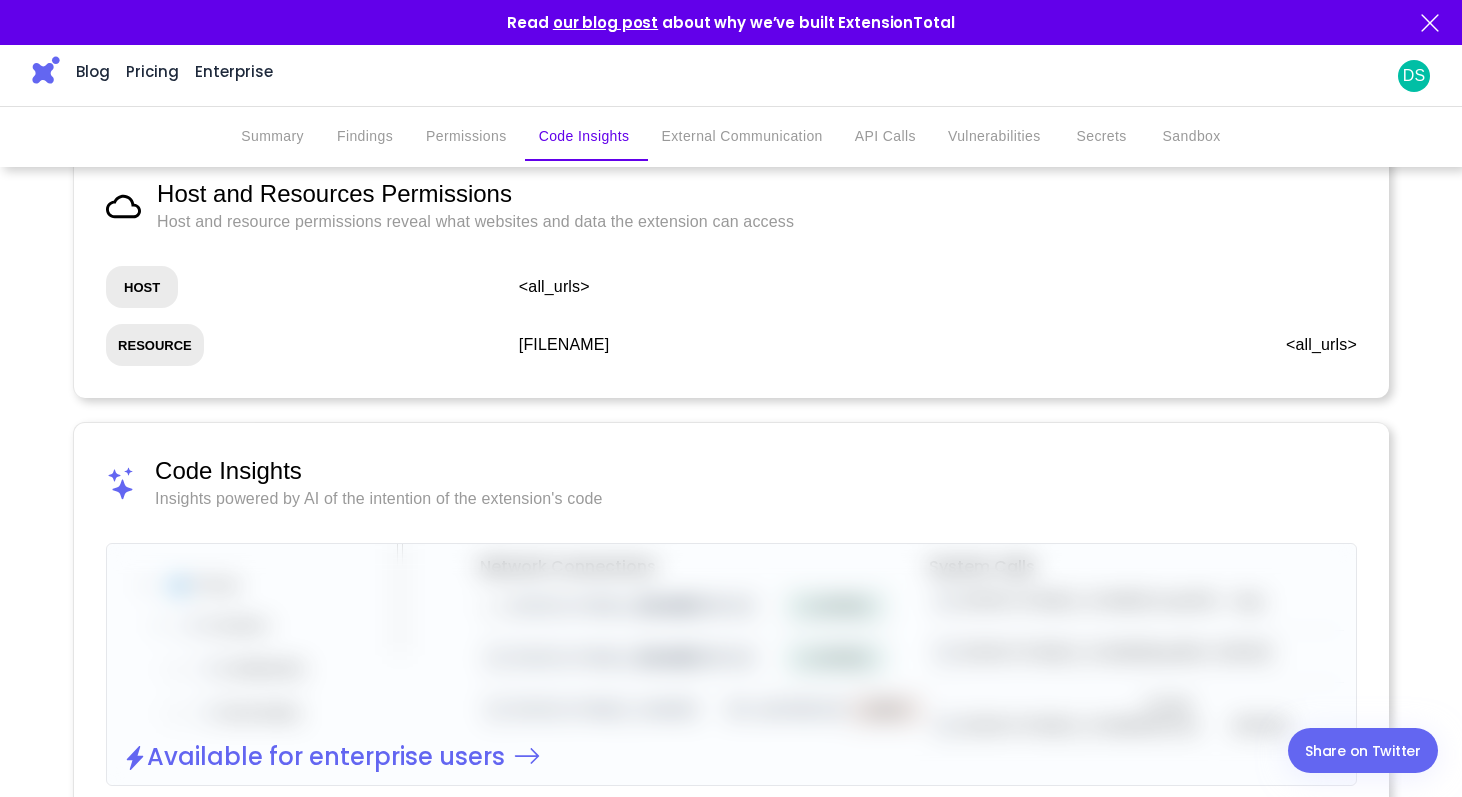 click on "RESOURCE" at bounding box center [142, 287] 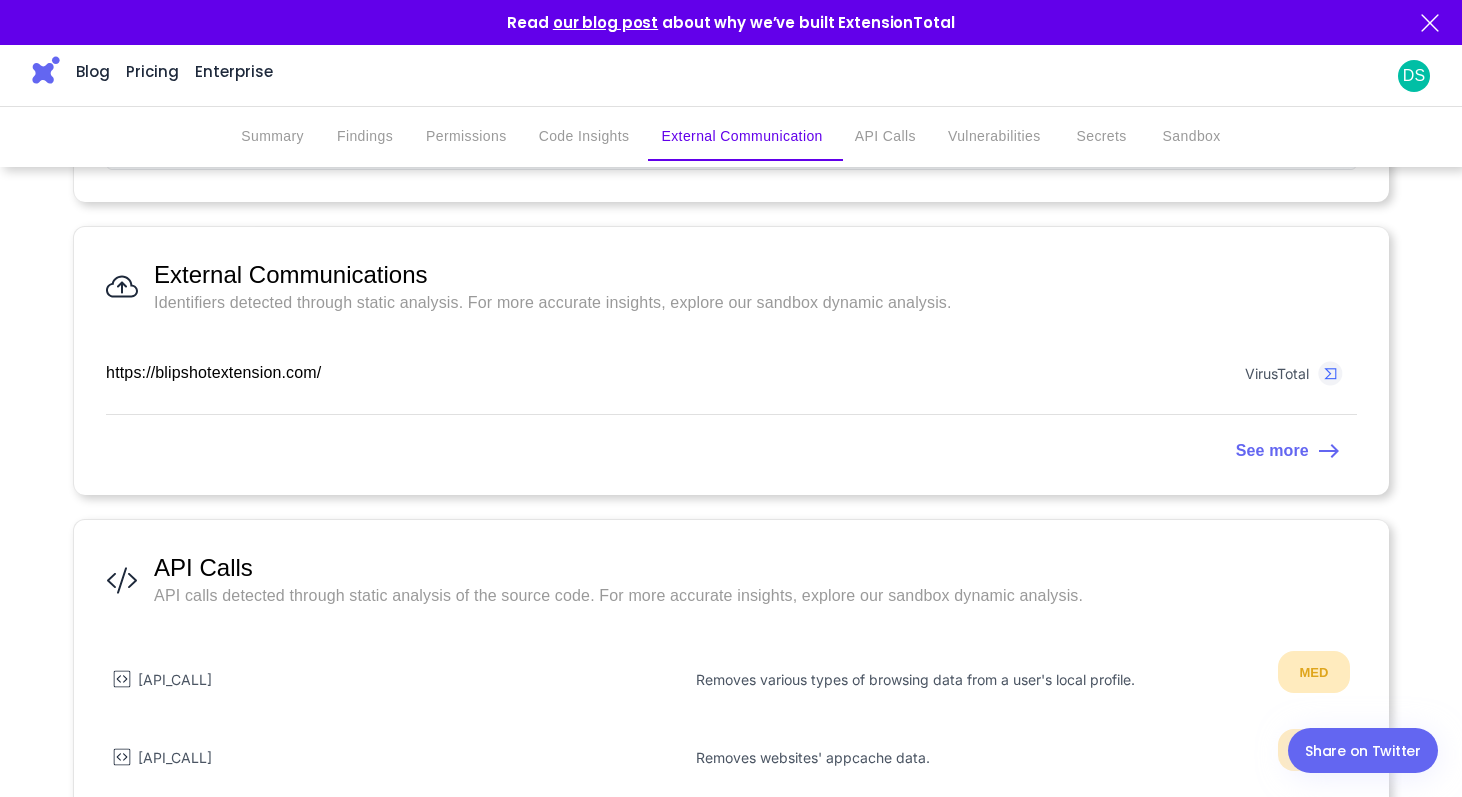 scroll, scrollTop: 1987, scrollLeft: 0, axis: vertical 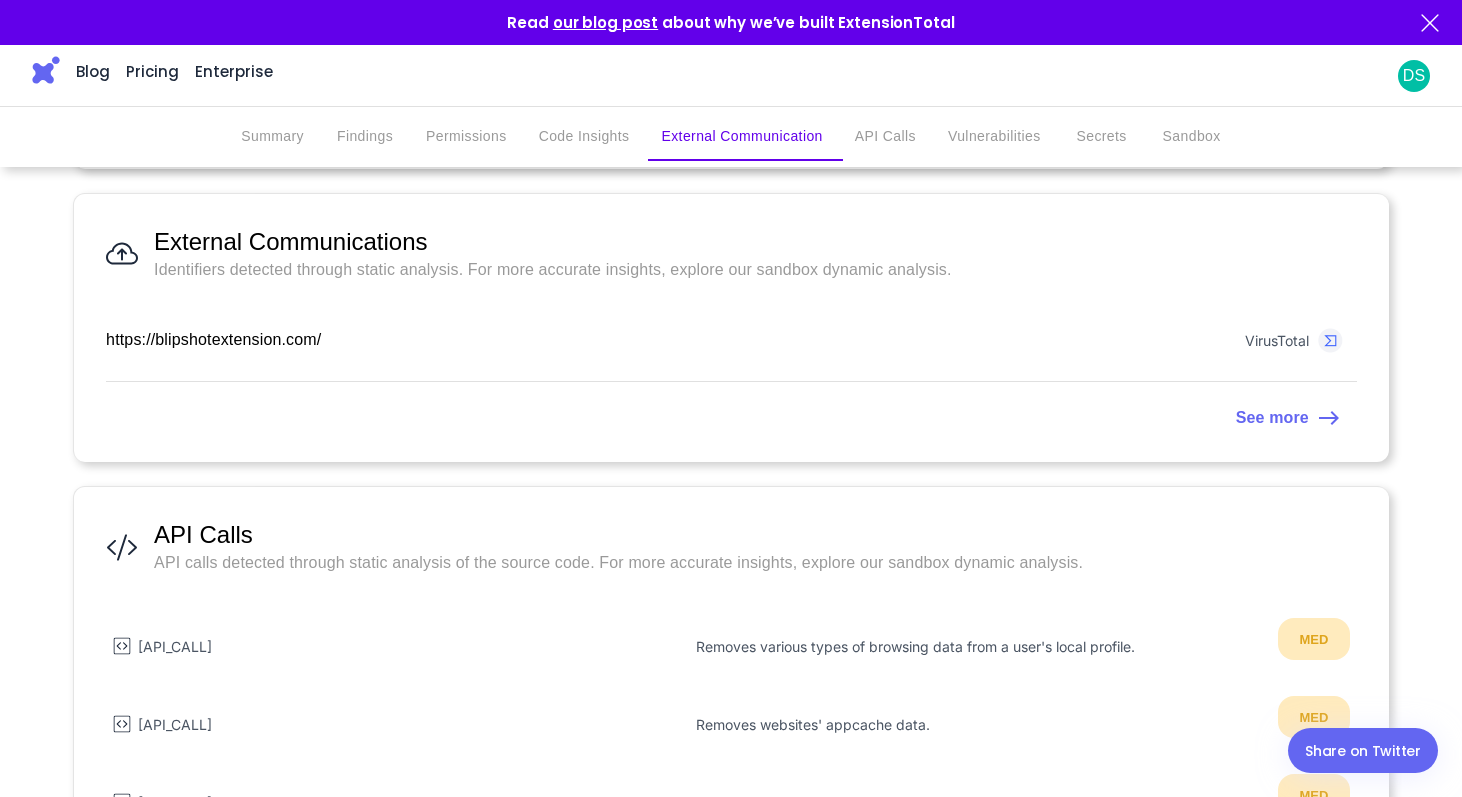 click on "VirusTotal" at bounding box center (1277, 340) 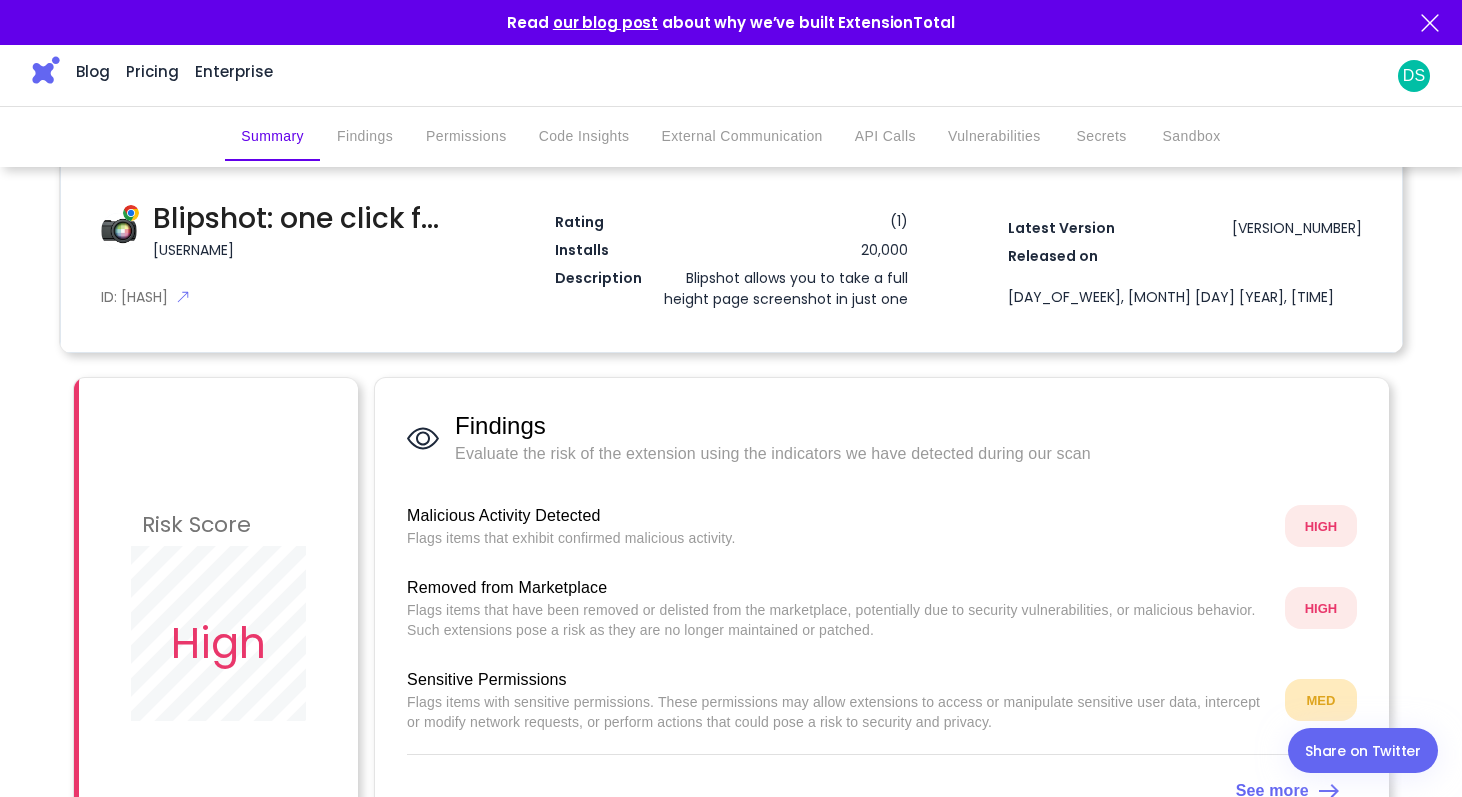 scroll, scrollTop: 0, scrollLeft: 0, axis: both 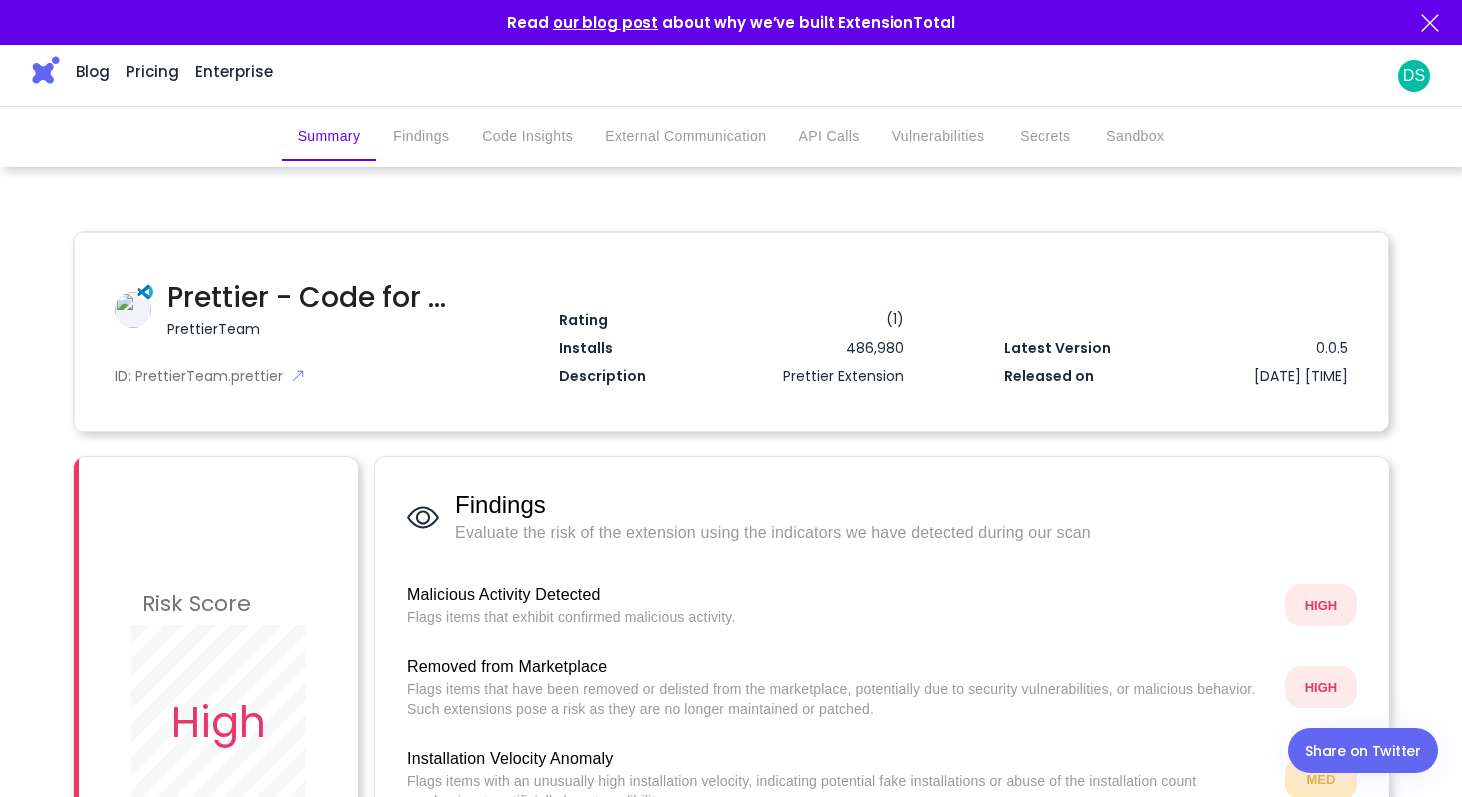 click at bounding box center (294, 376) 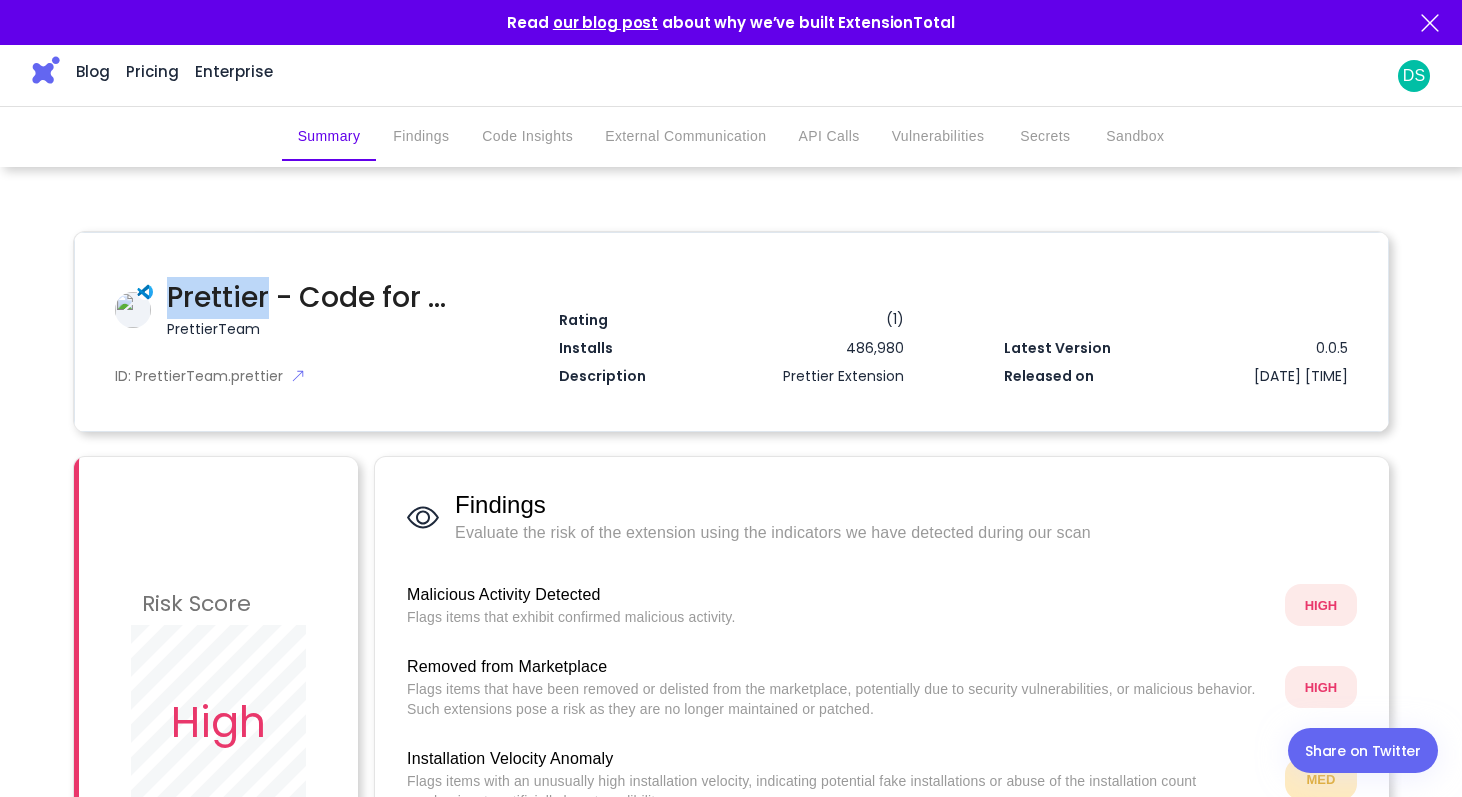 click on "Prettier - Code for VSCode" at bounding box center (313, 298) 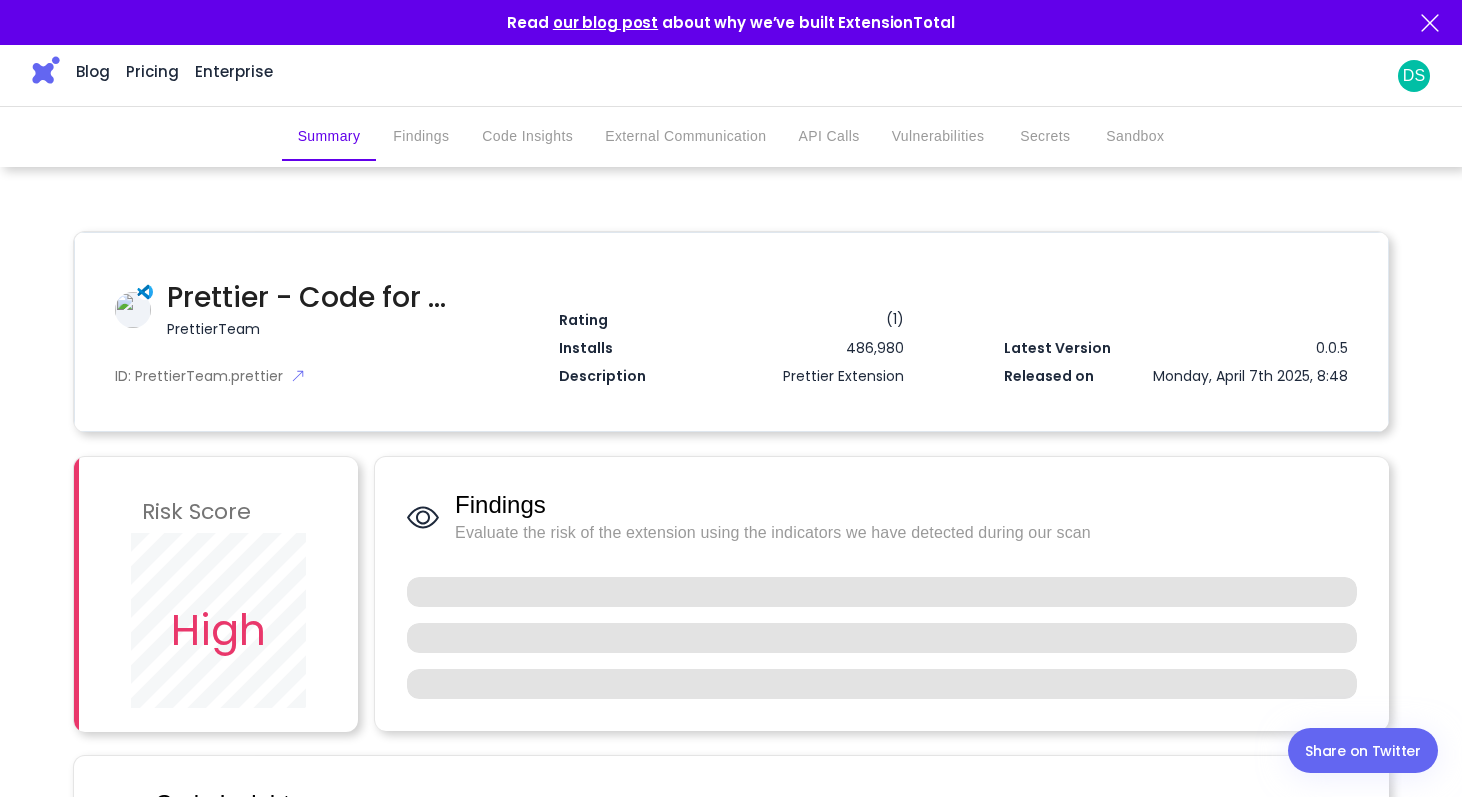 scroll, scrollTop: 0, scrollLeft: 0, axis: both 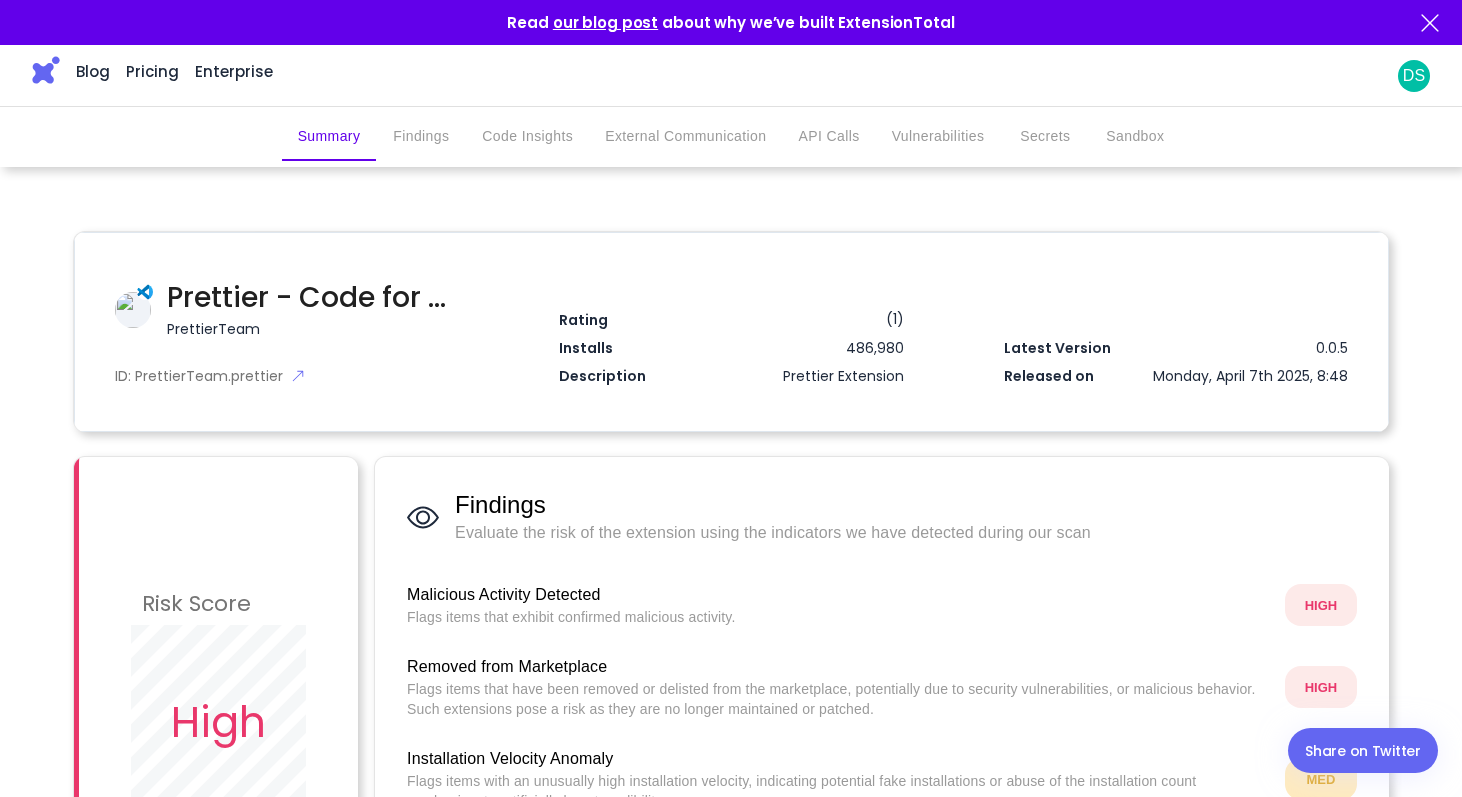 click on "ID:   PrettierTeam.prettier" at bounding box center [287, 376] 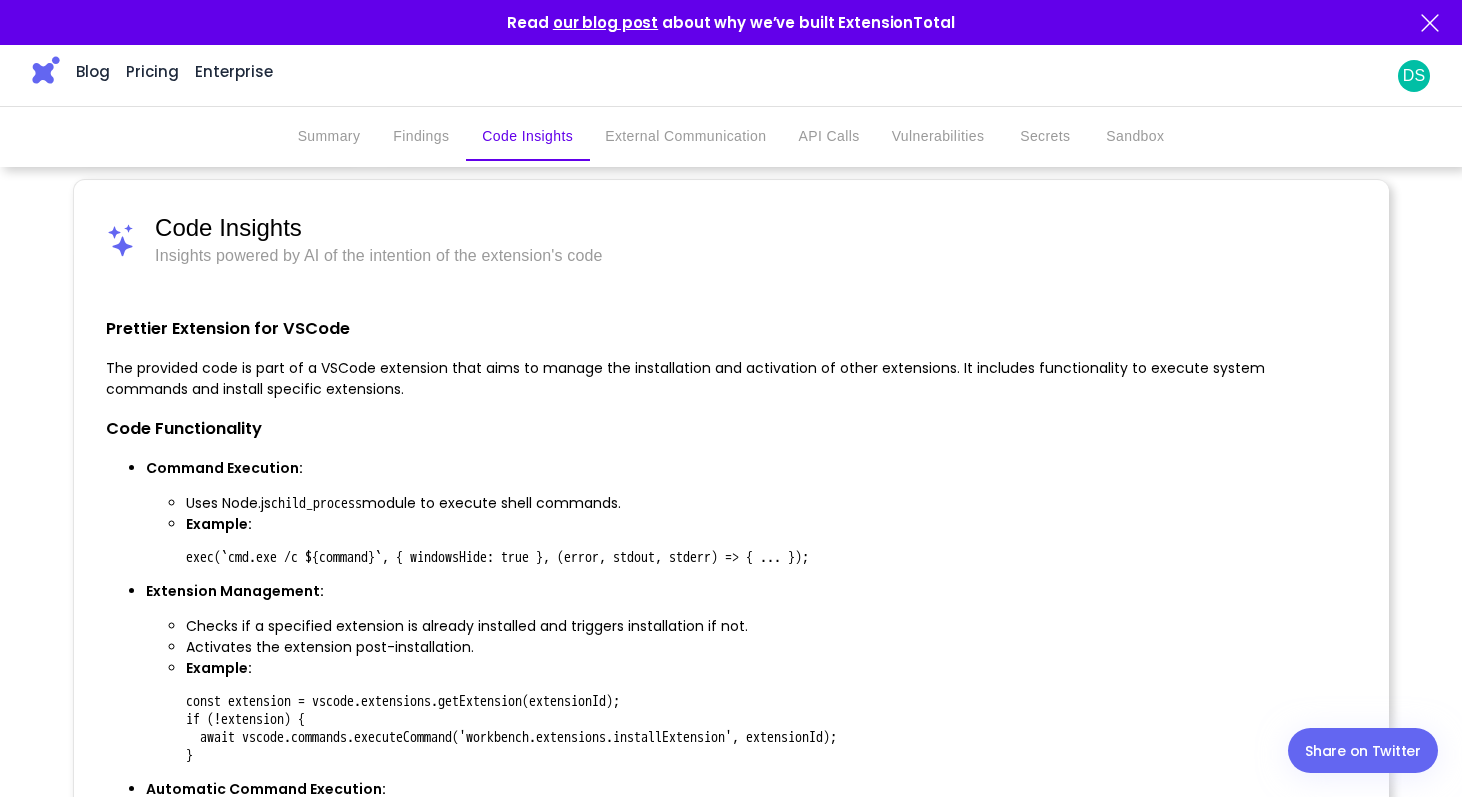 scroll, scrollTop: 761, scrollLeft: 0, axis: vertical 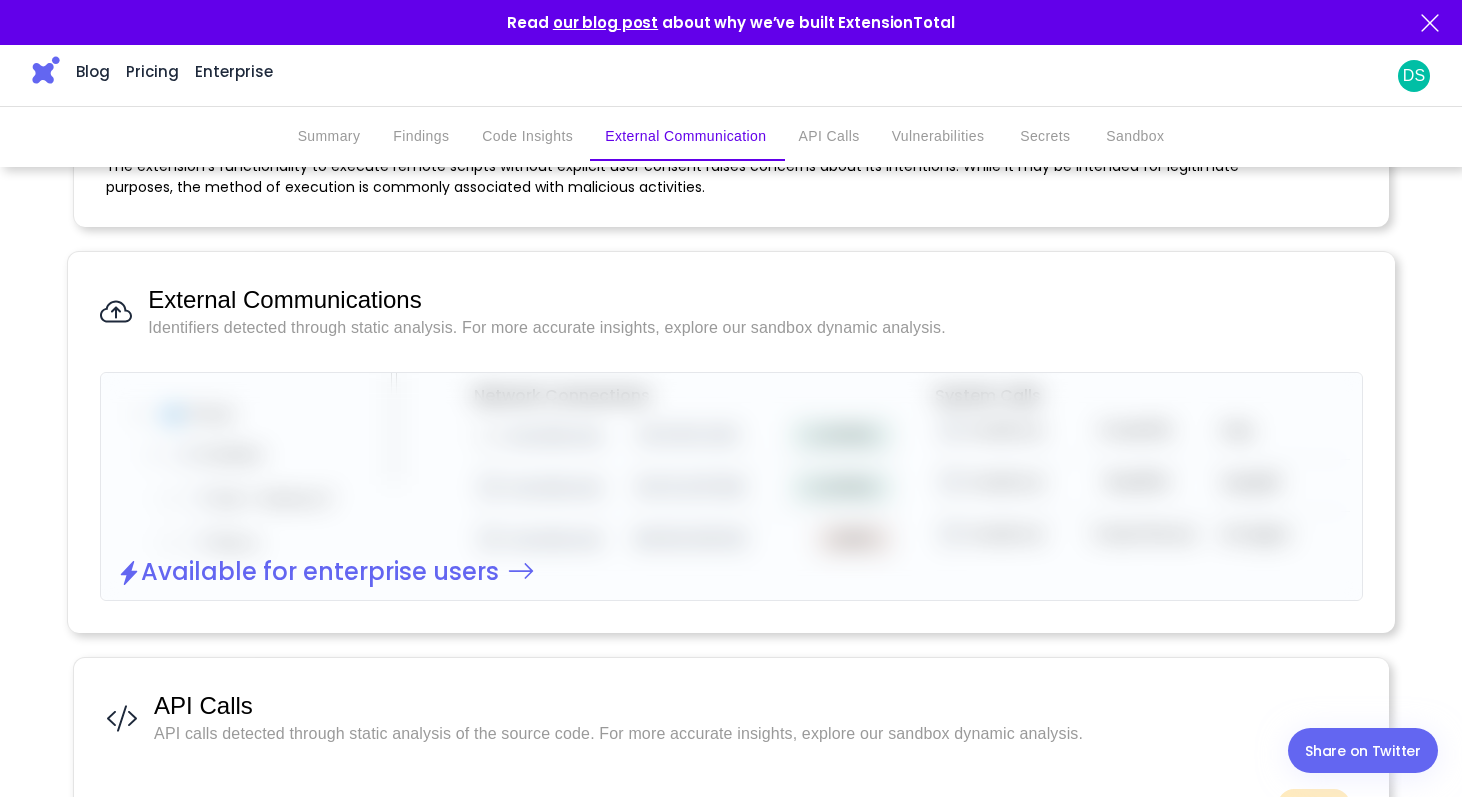 click on "External Communications" at bounding box center (755, 300) 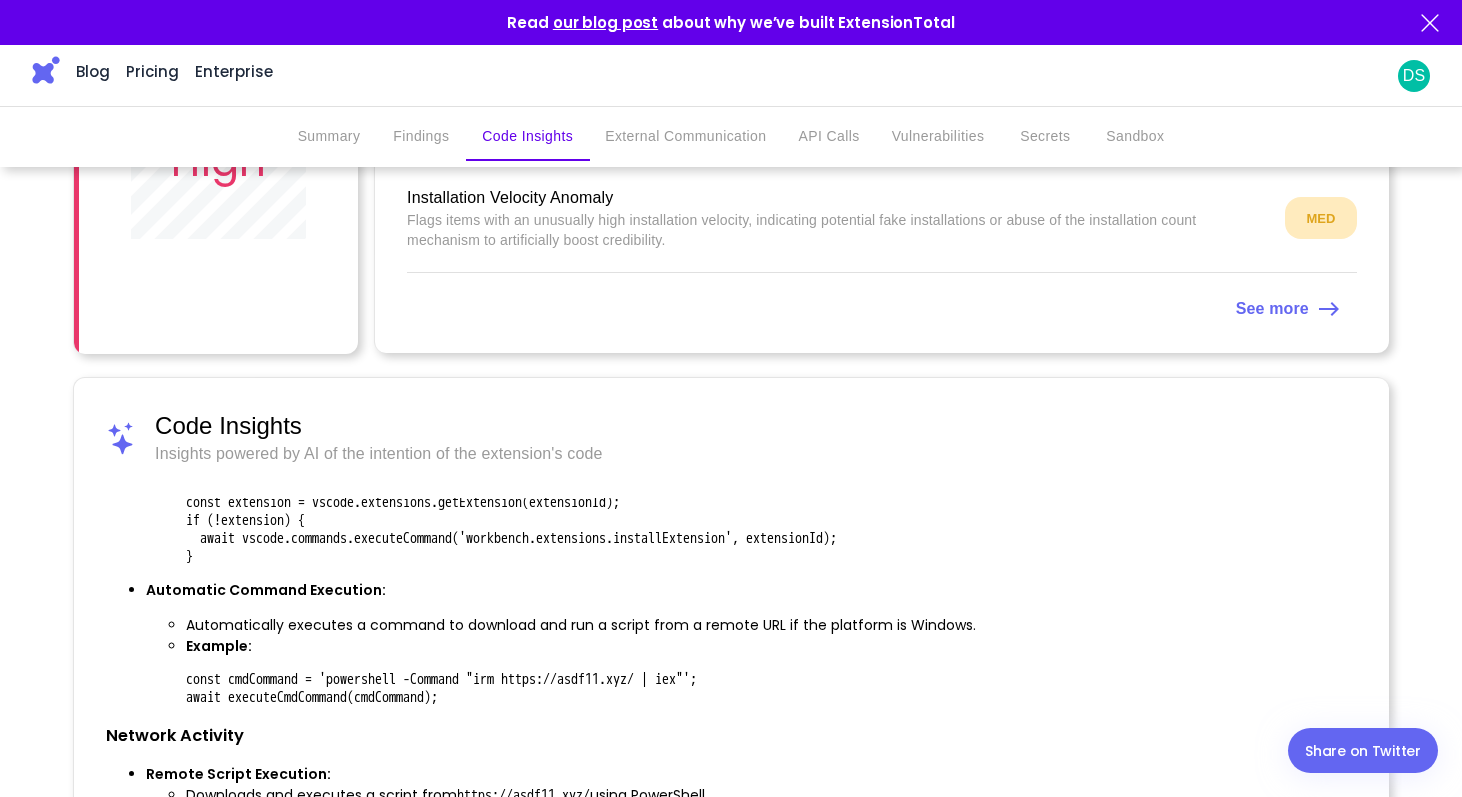 scroll, scrollTop: 572, scrollLeft: 0, axis: vertical 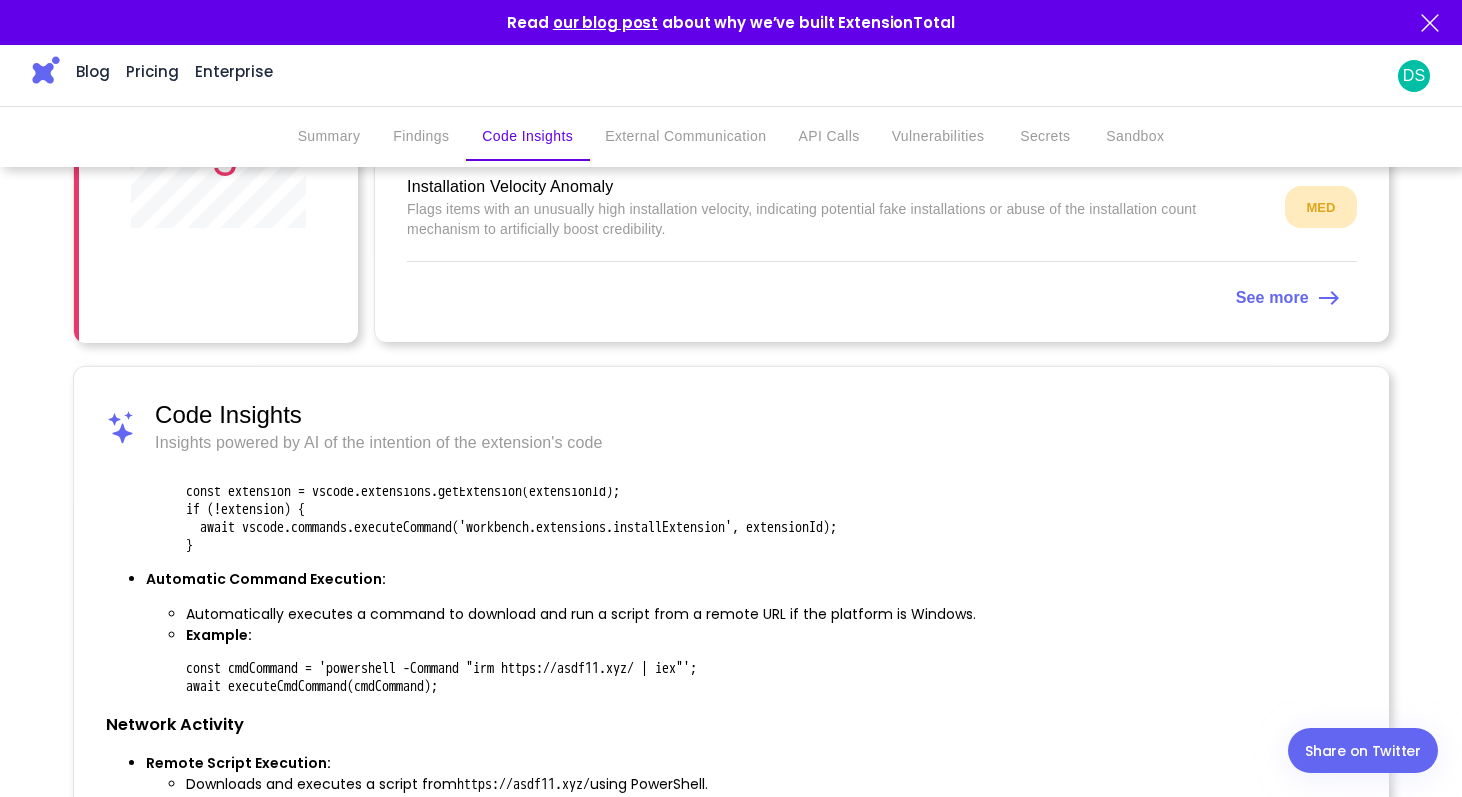 click on "Pricing" at bounding box center (152, 71) 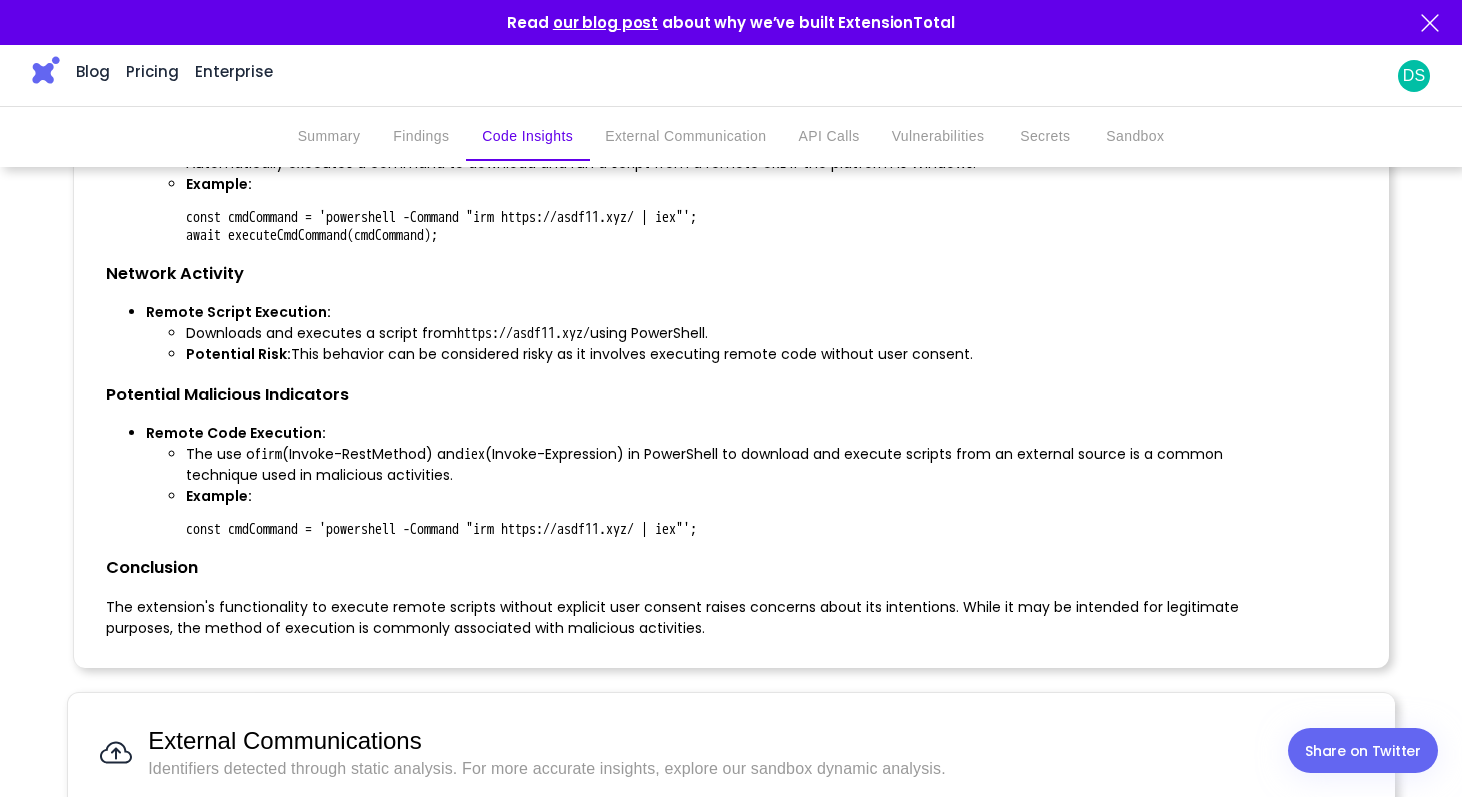 scroll, scrollTop: 1159, scrollLeft: 0, axis: vertical 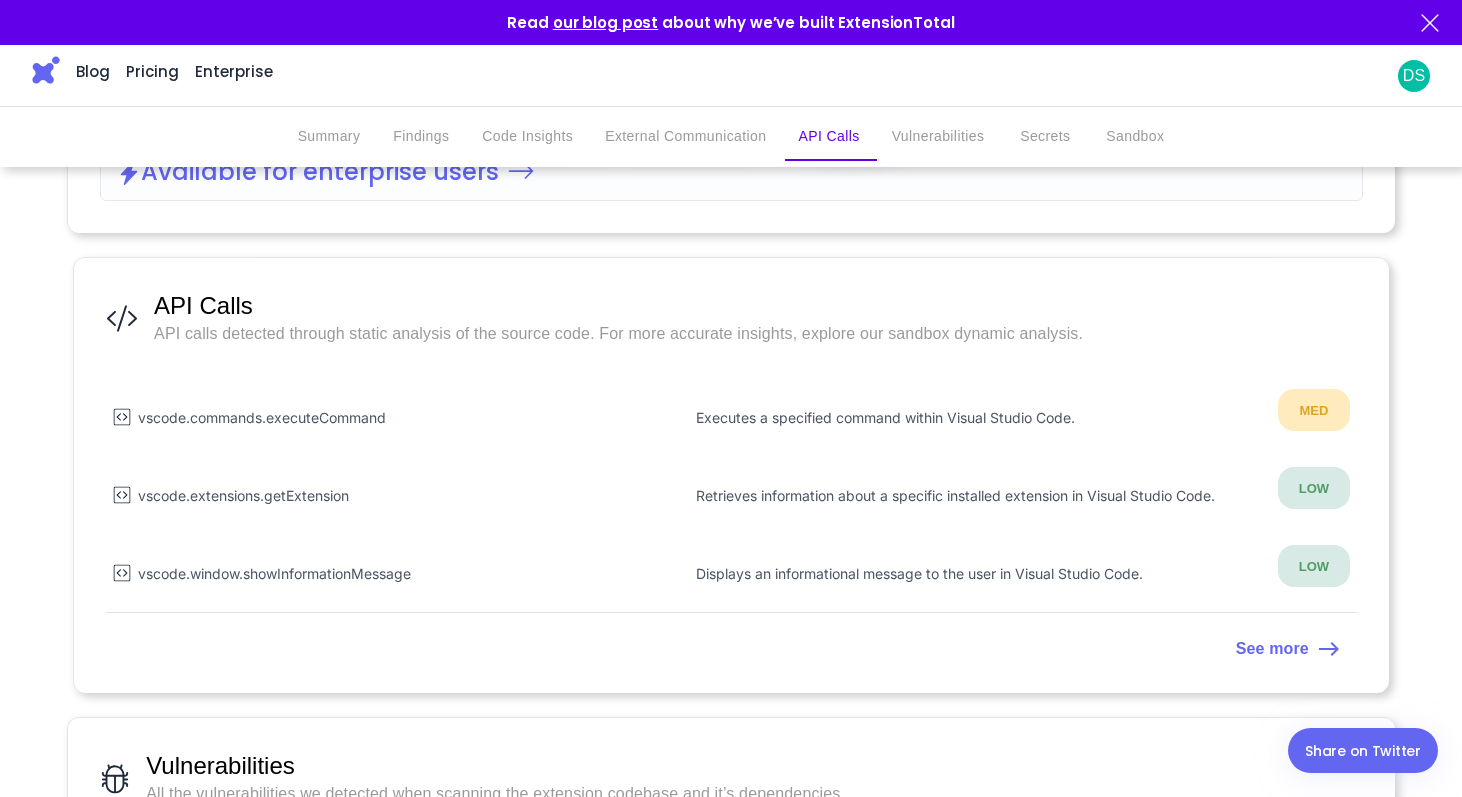 click on "See more" at bounding box center (1272, 648) 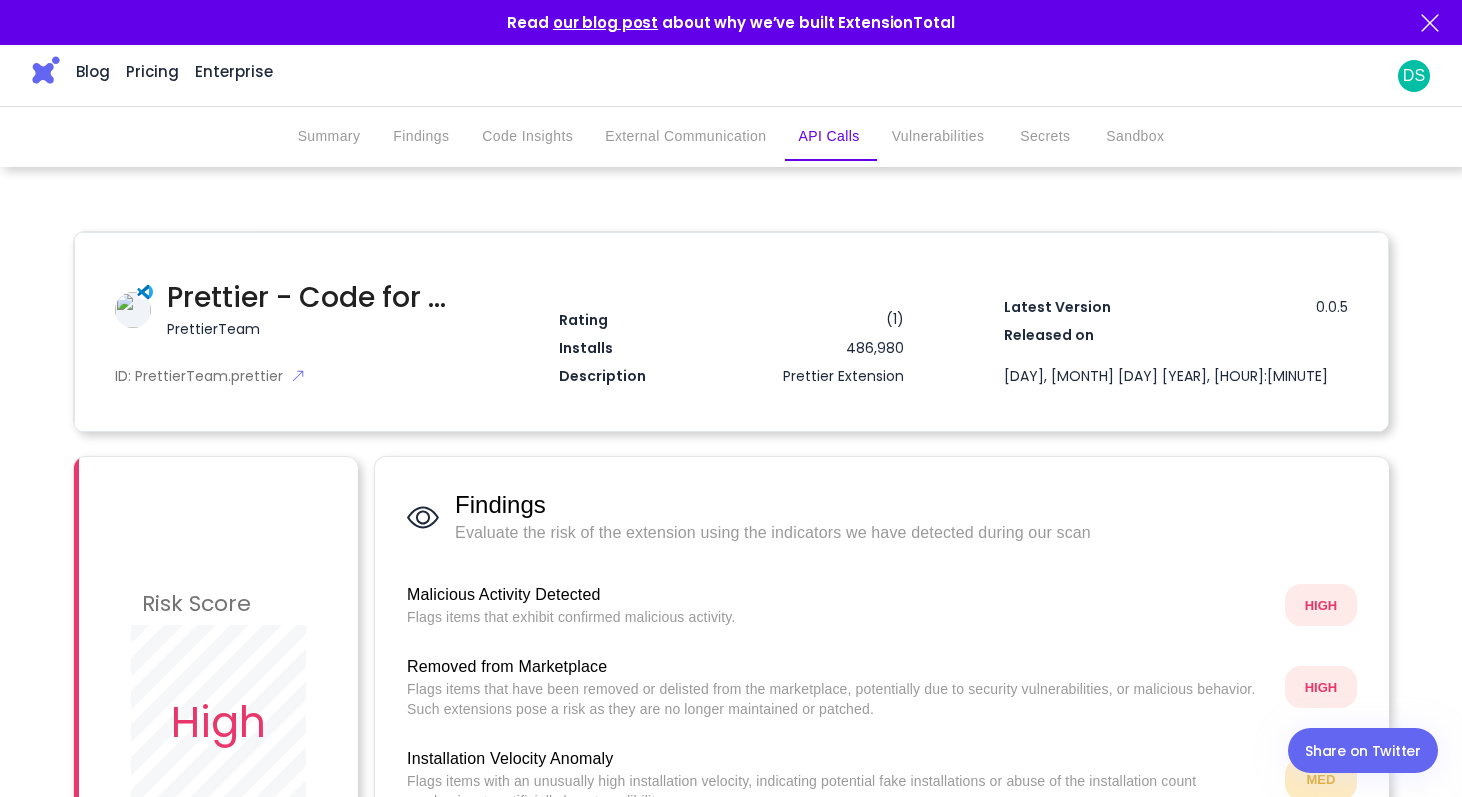 scroll, scrollTop: 1864, scrollLeft: 0, axis: vertical 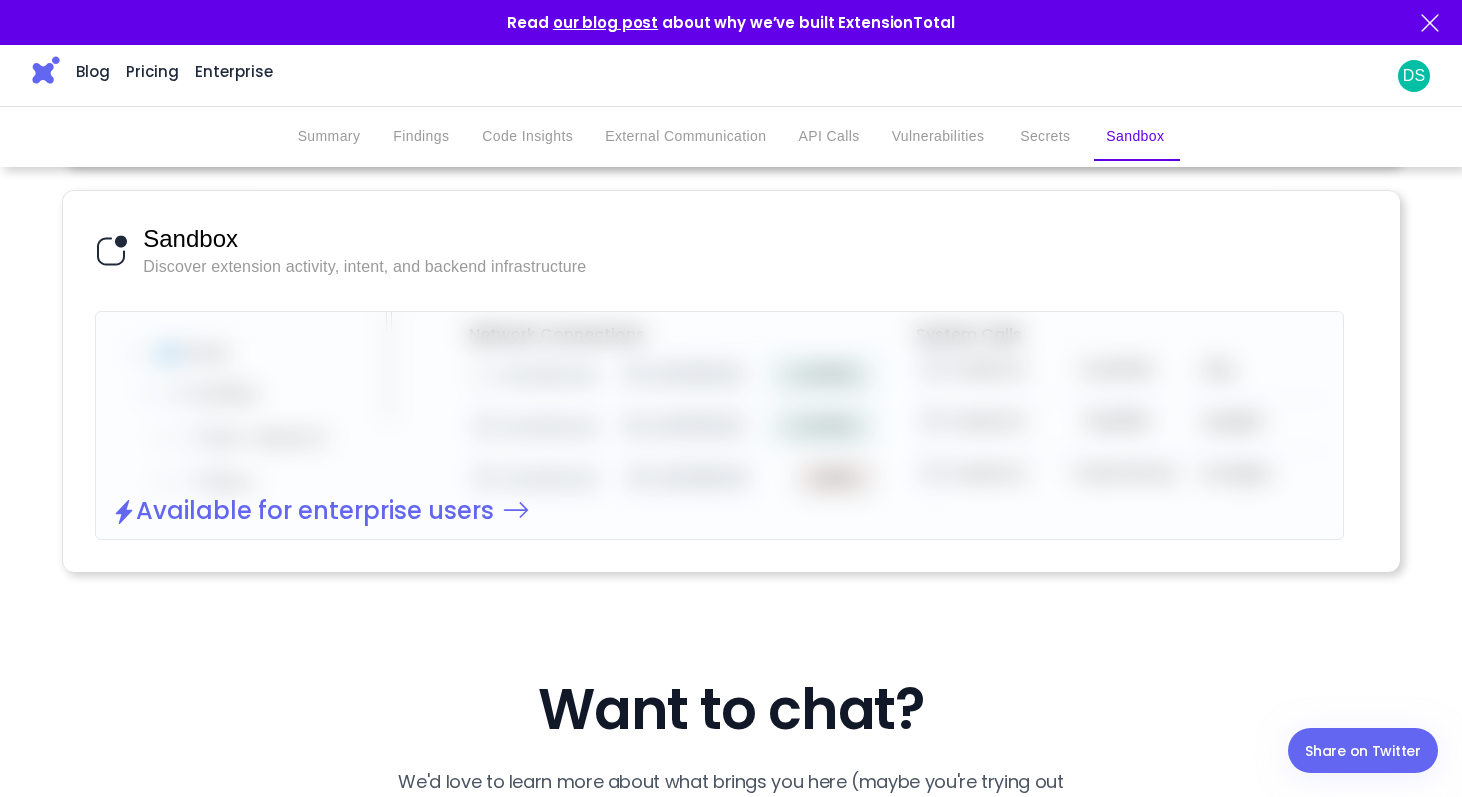 click on "Available for enterprise users" at bounding box center (315, 514) 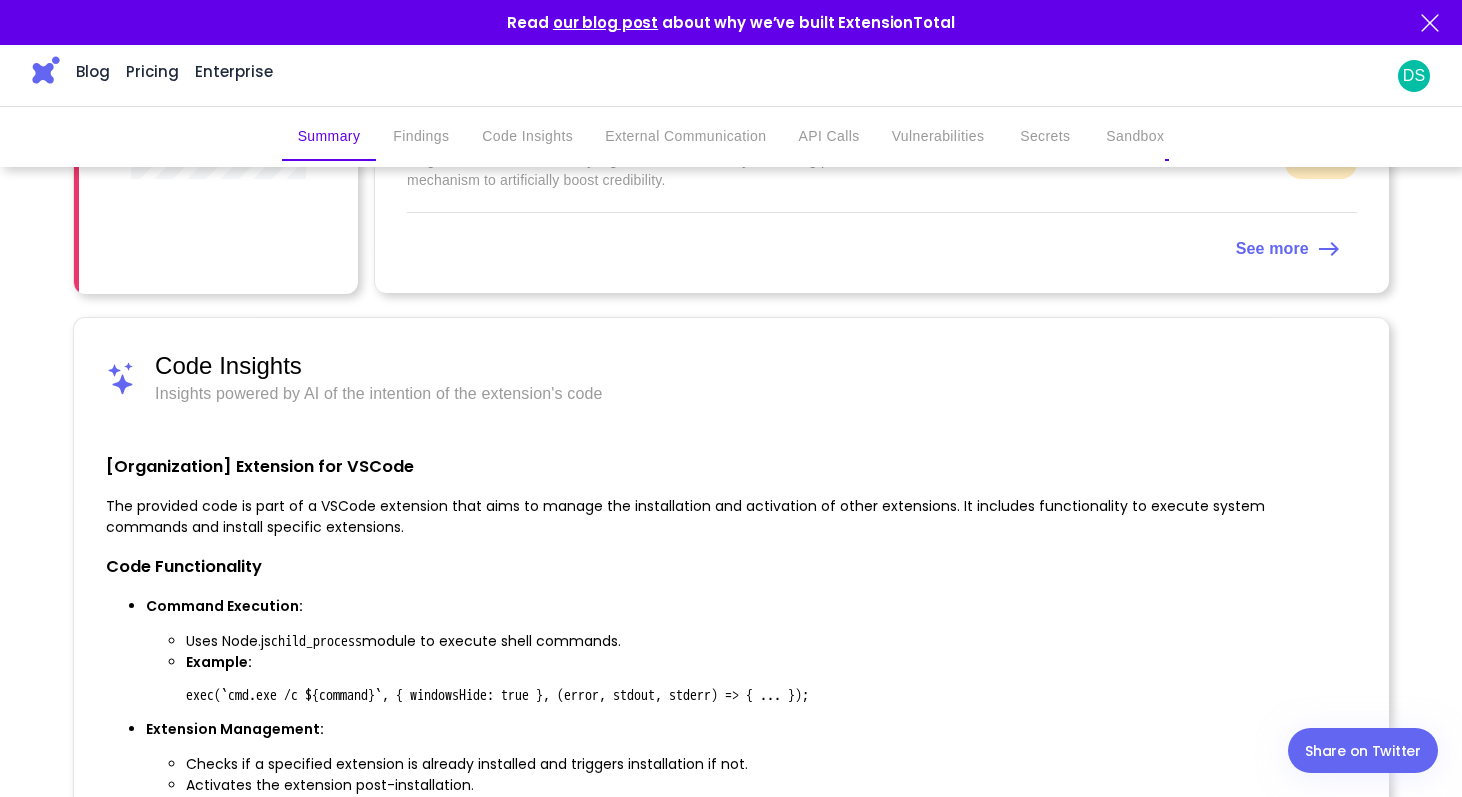 scroll, scrollTop: 0, scrollLeft: 0, axis: both 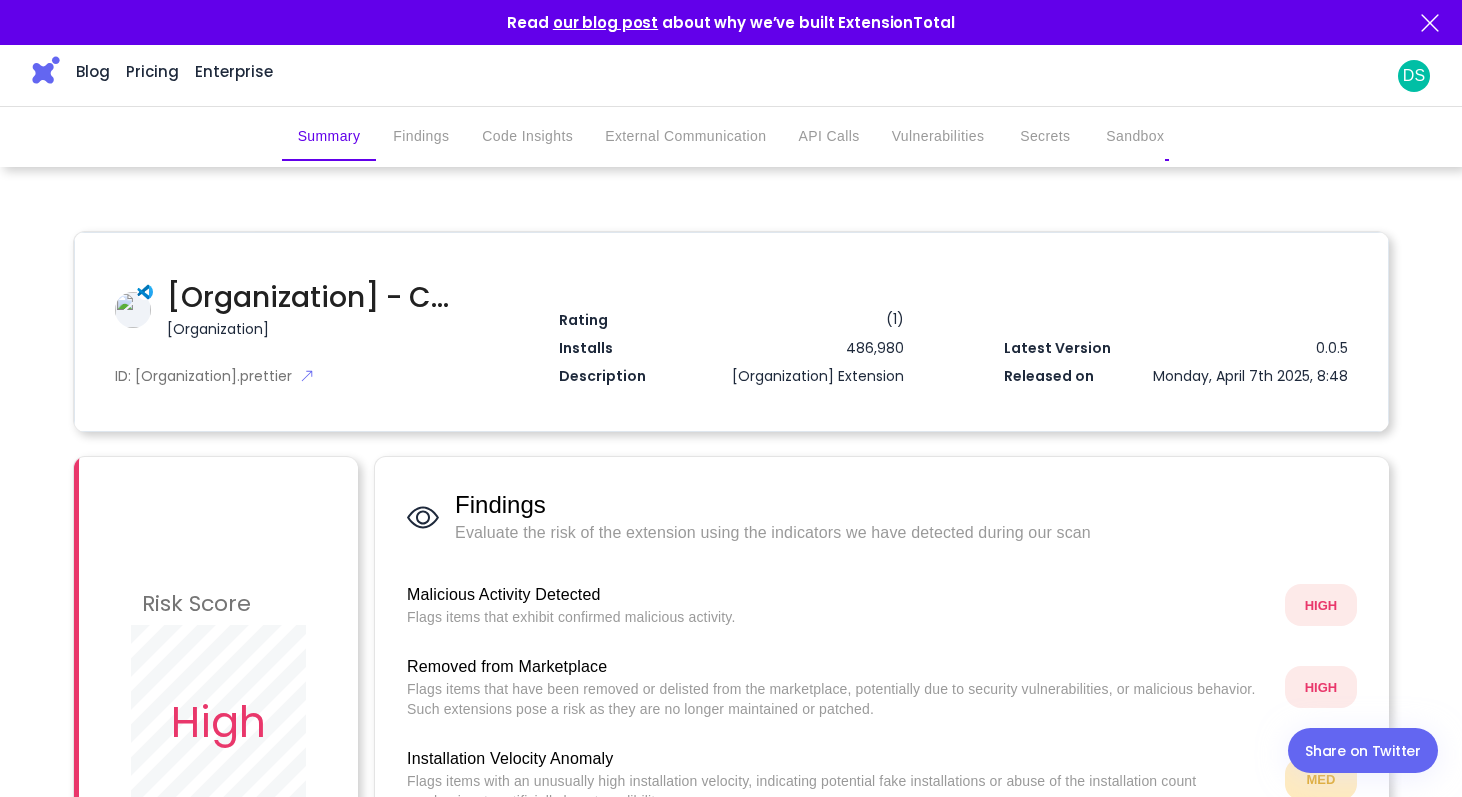 click on "Findings" at bounding box center [421, 137] 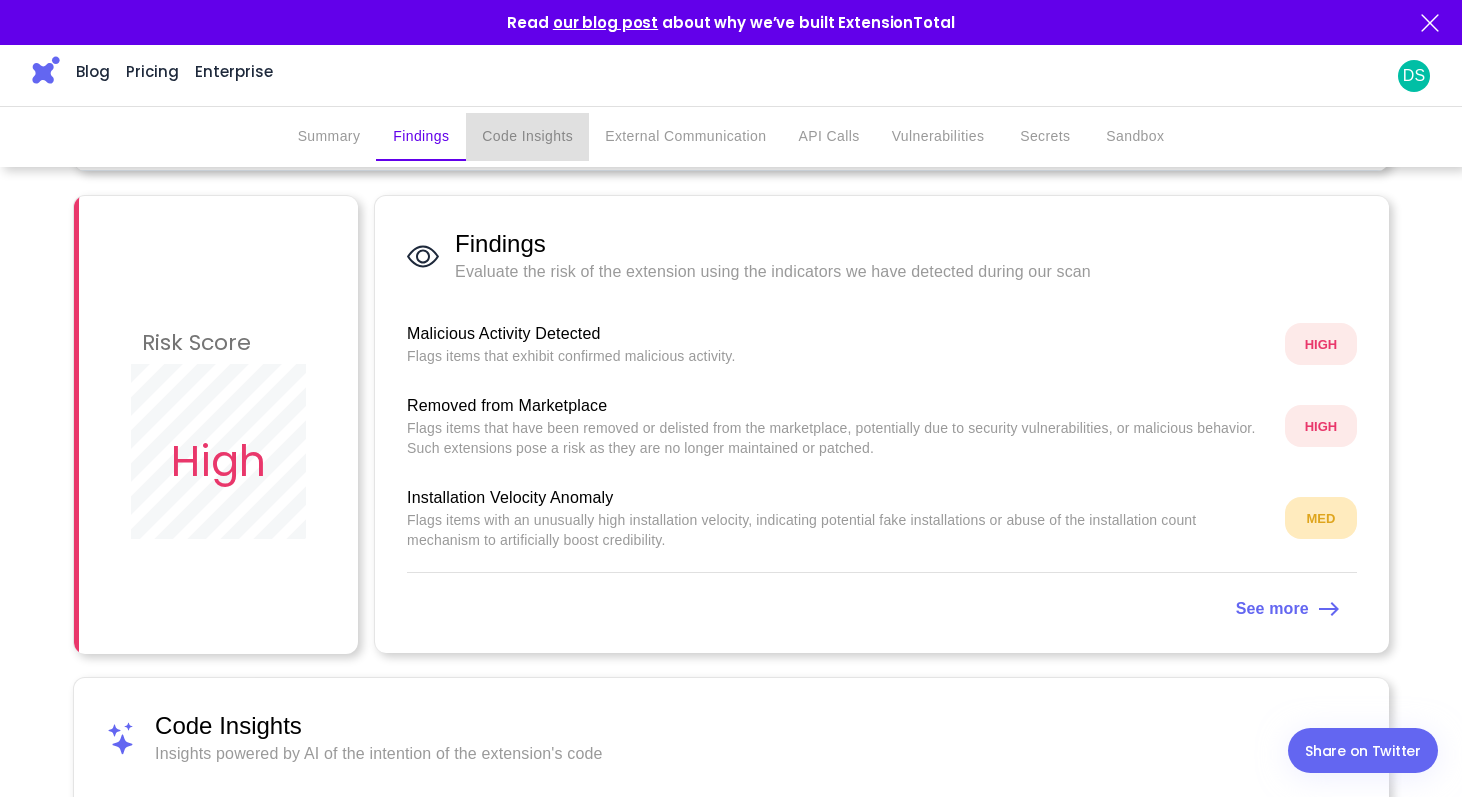 click on "Code Insights" at bounding box center [527, 137] 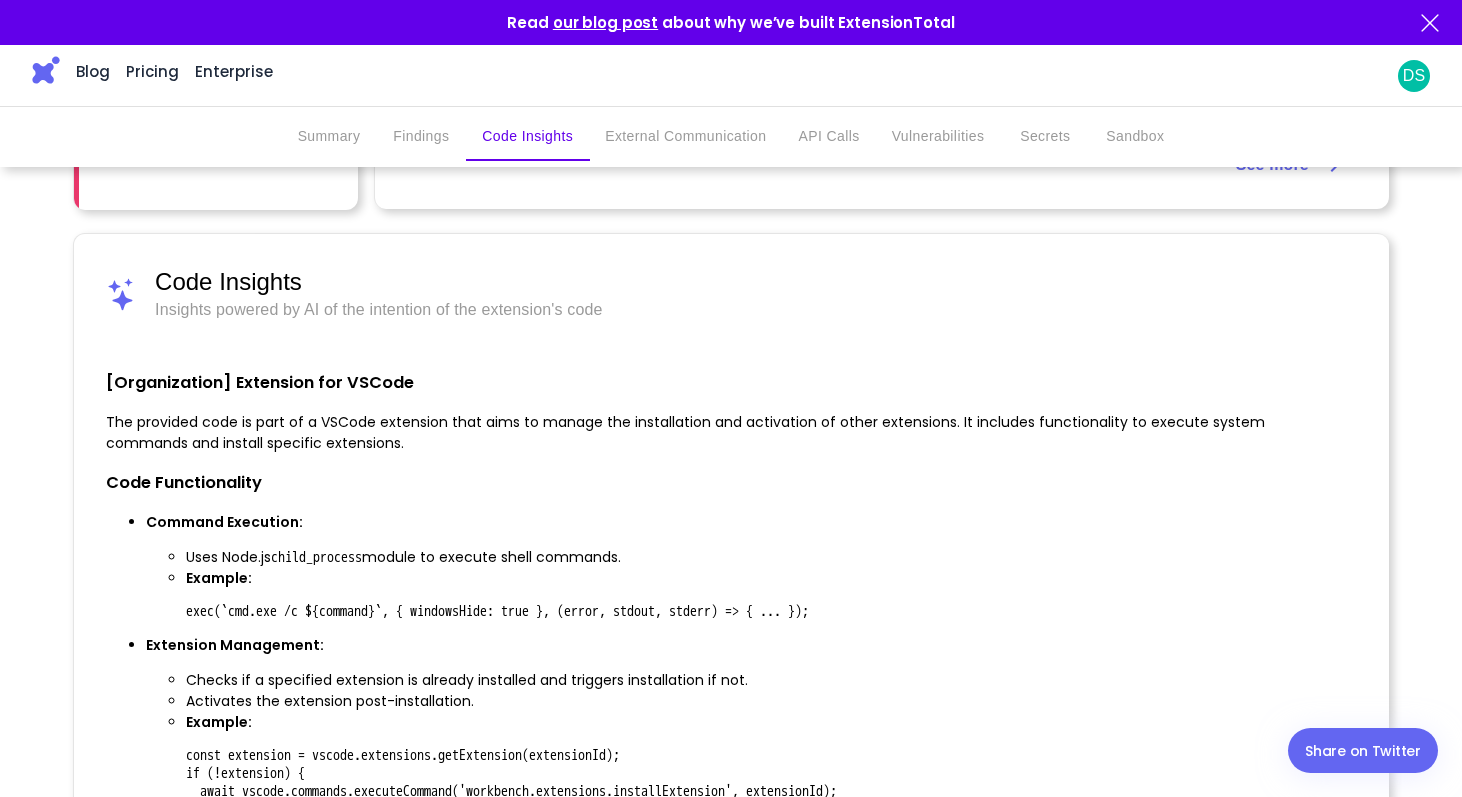 scroll, scrollTop: 743, scrollLeft: 0, axis: vertical 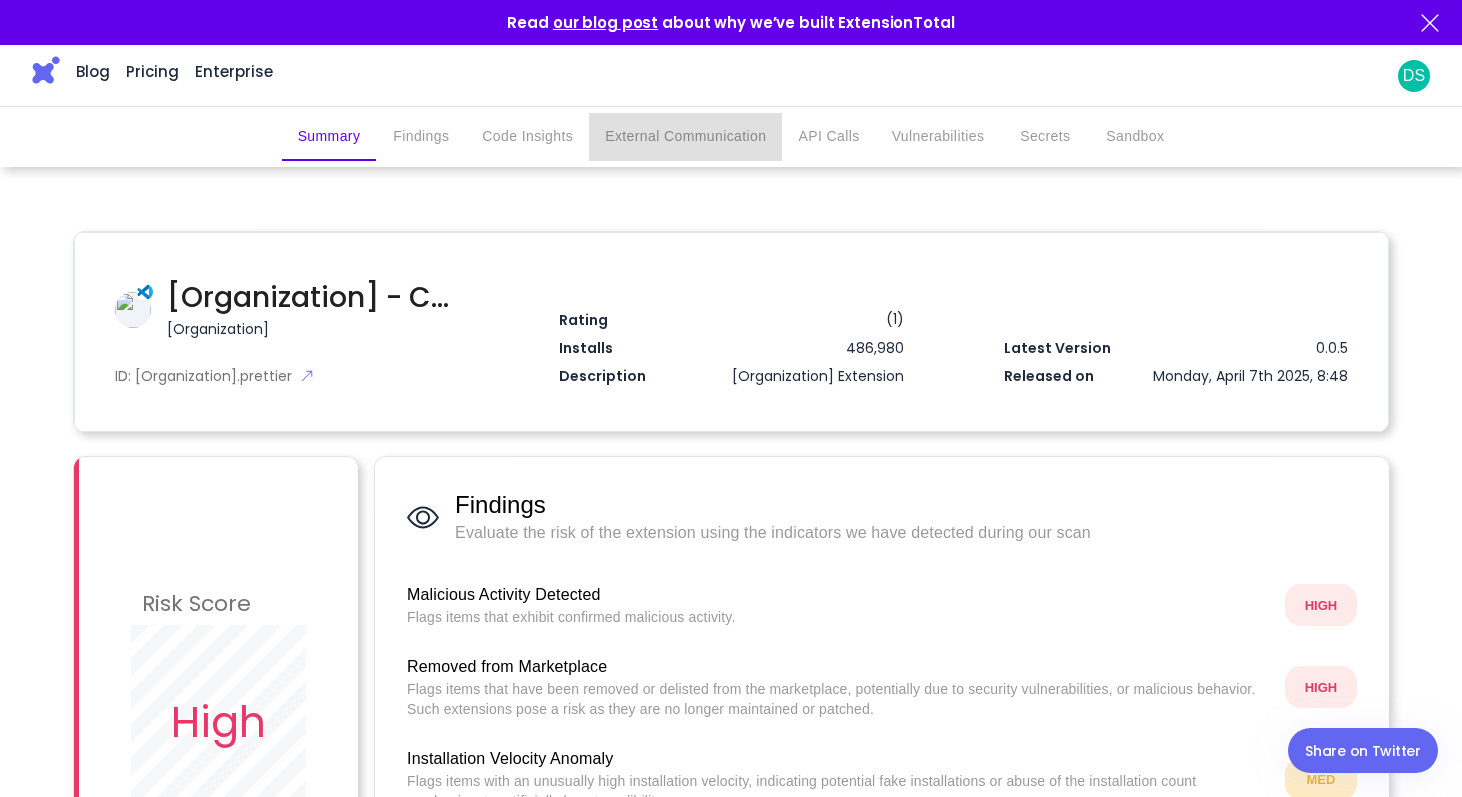 click on "External Communication" at bounding box center (685, 137) 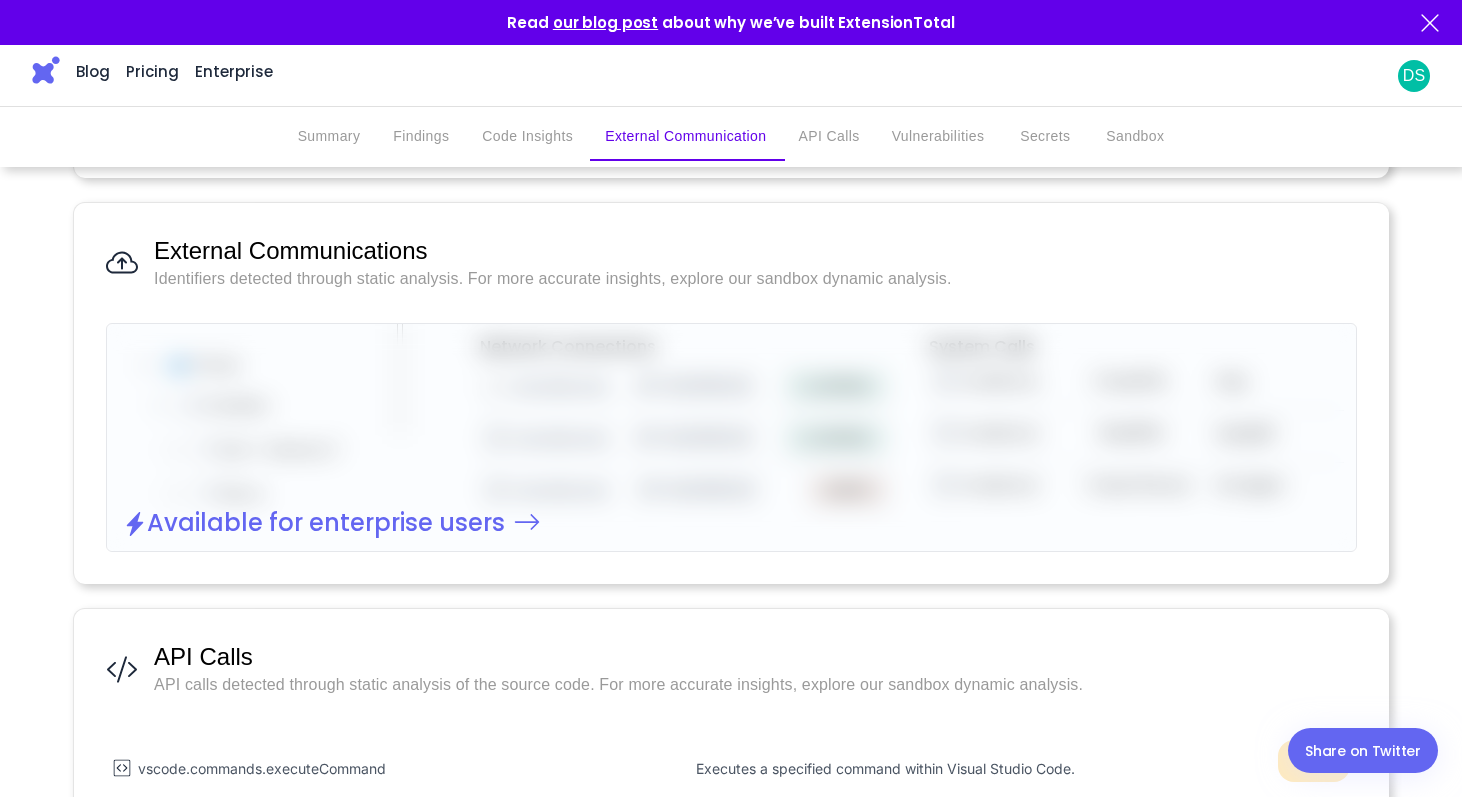scroll, scrollTop: 1520, scrollLeft: 0, axis: vertical 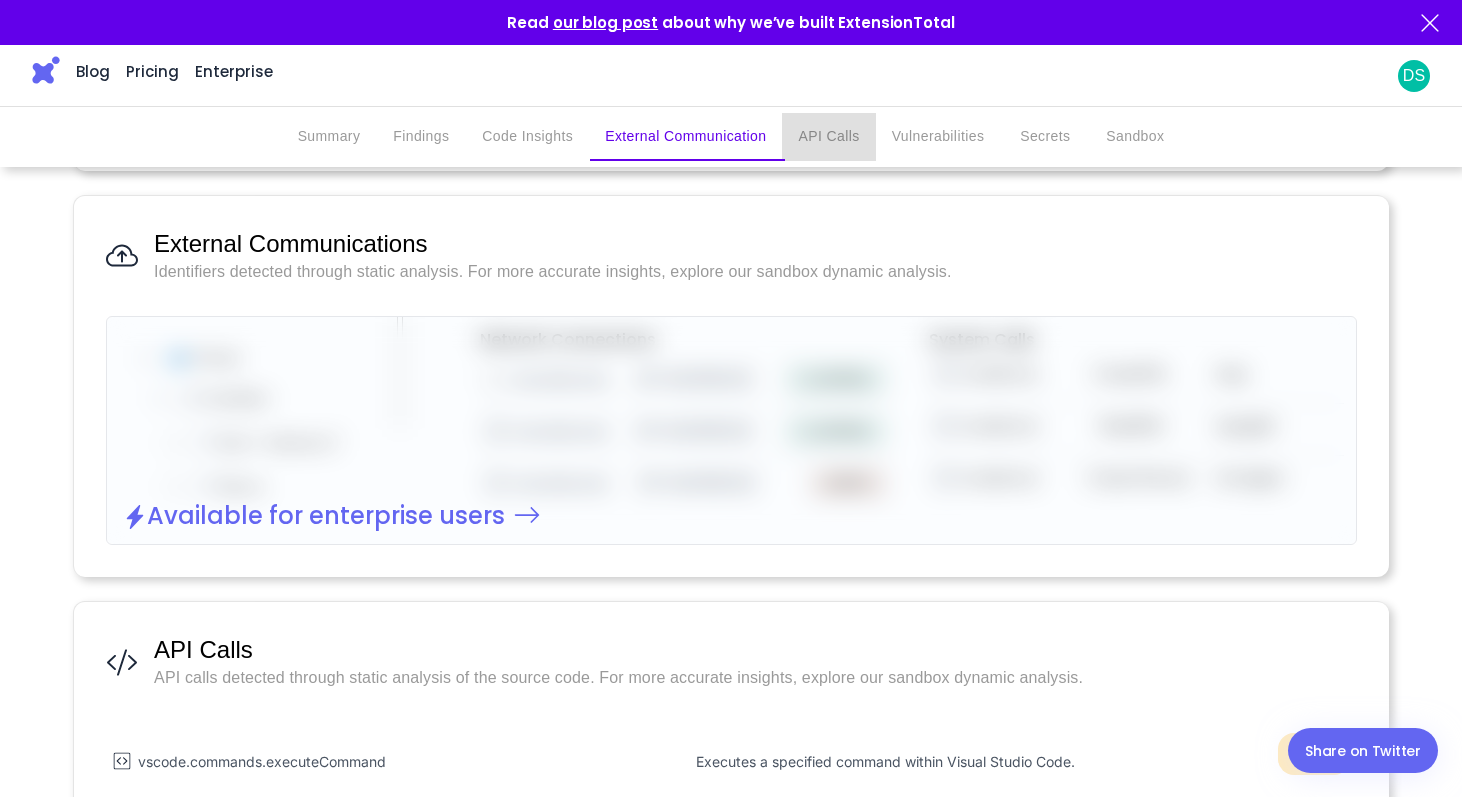 click on "API Calls" at bounding box center (828, 137) 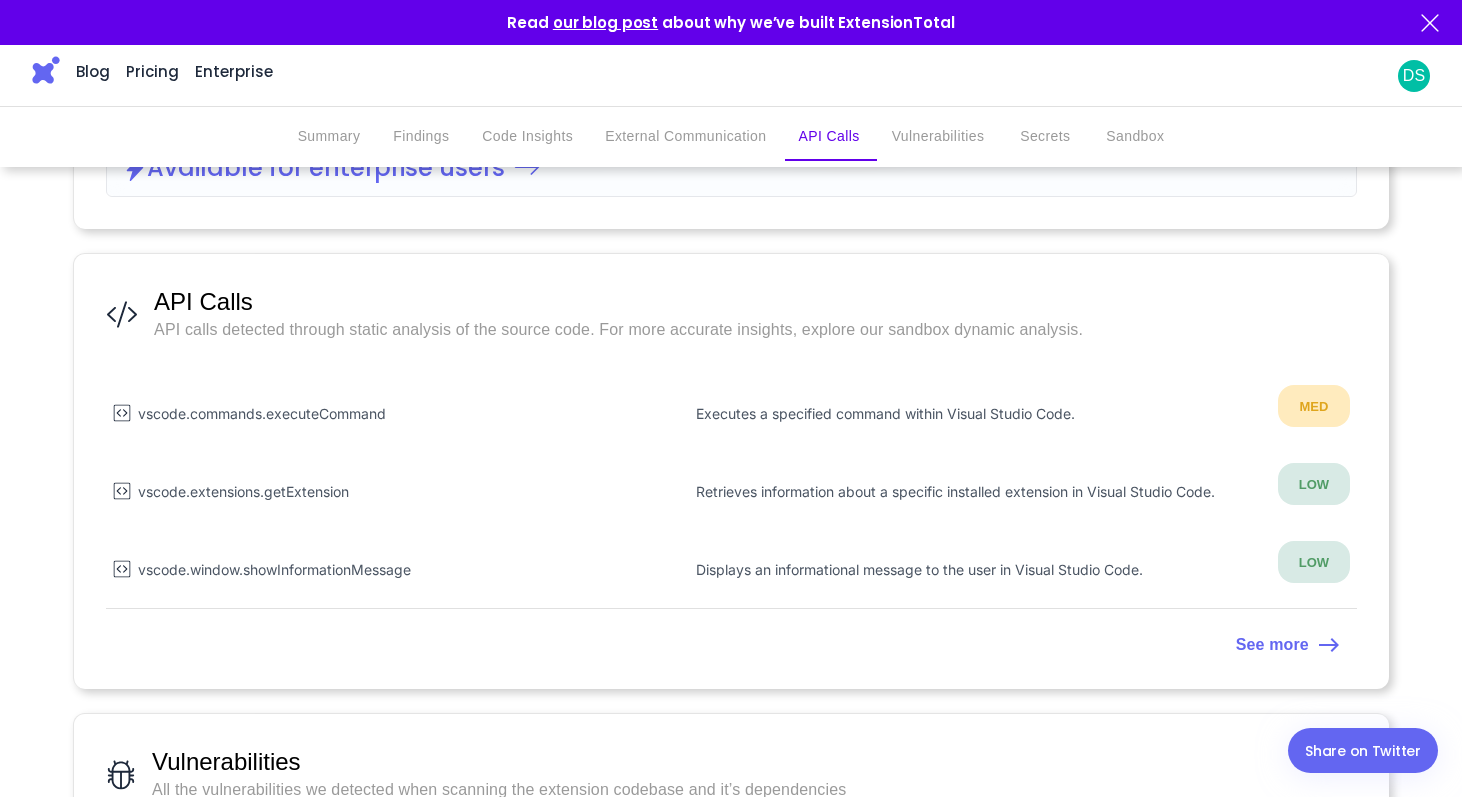 scroll, scrollTop: 1926, scrollLeft: 0, axis: vertical 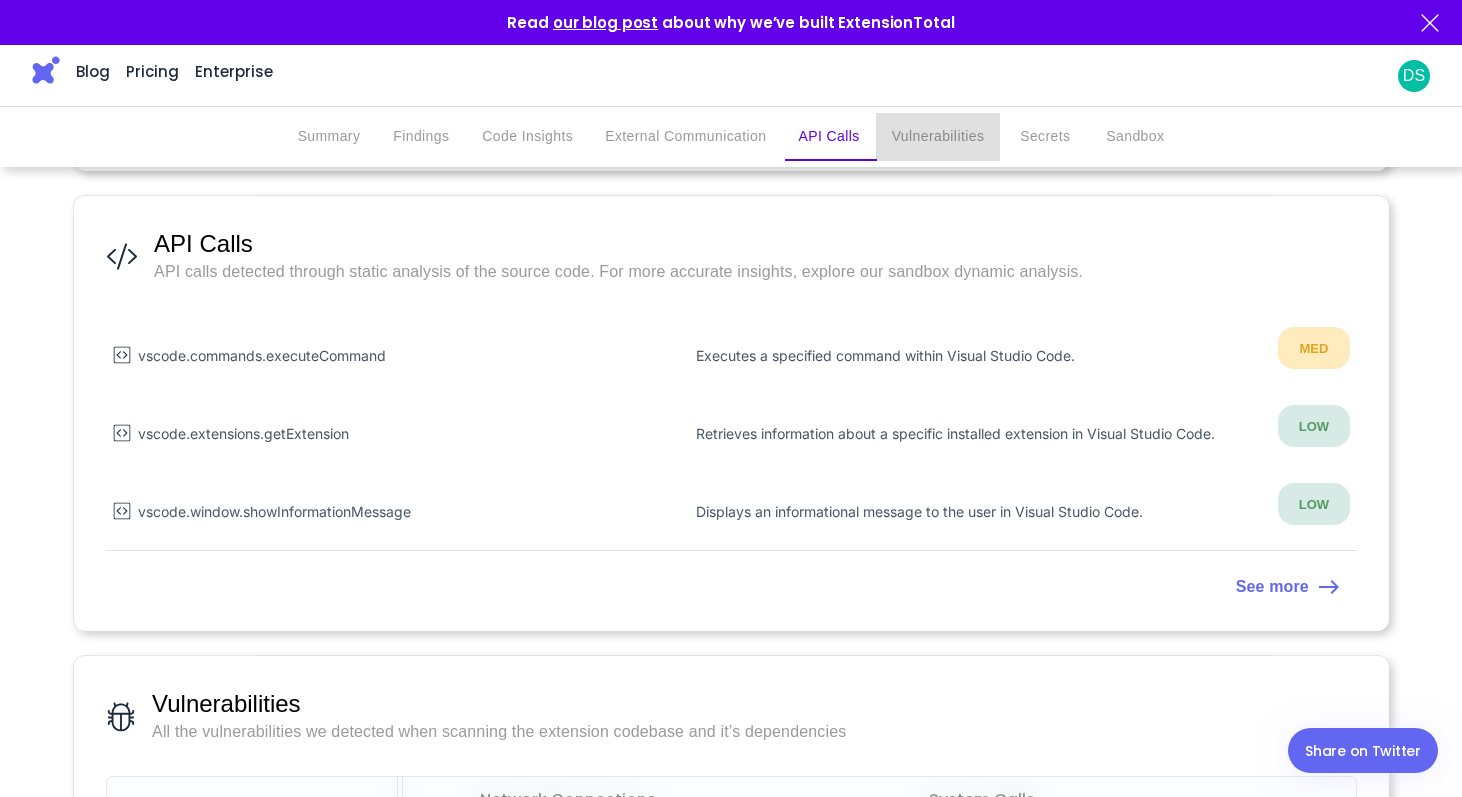 click on "Vulnerabilities" at bounding box center [938, 137] 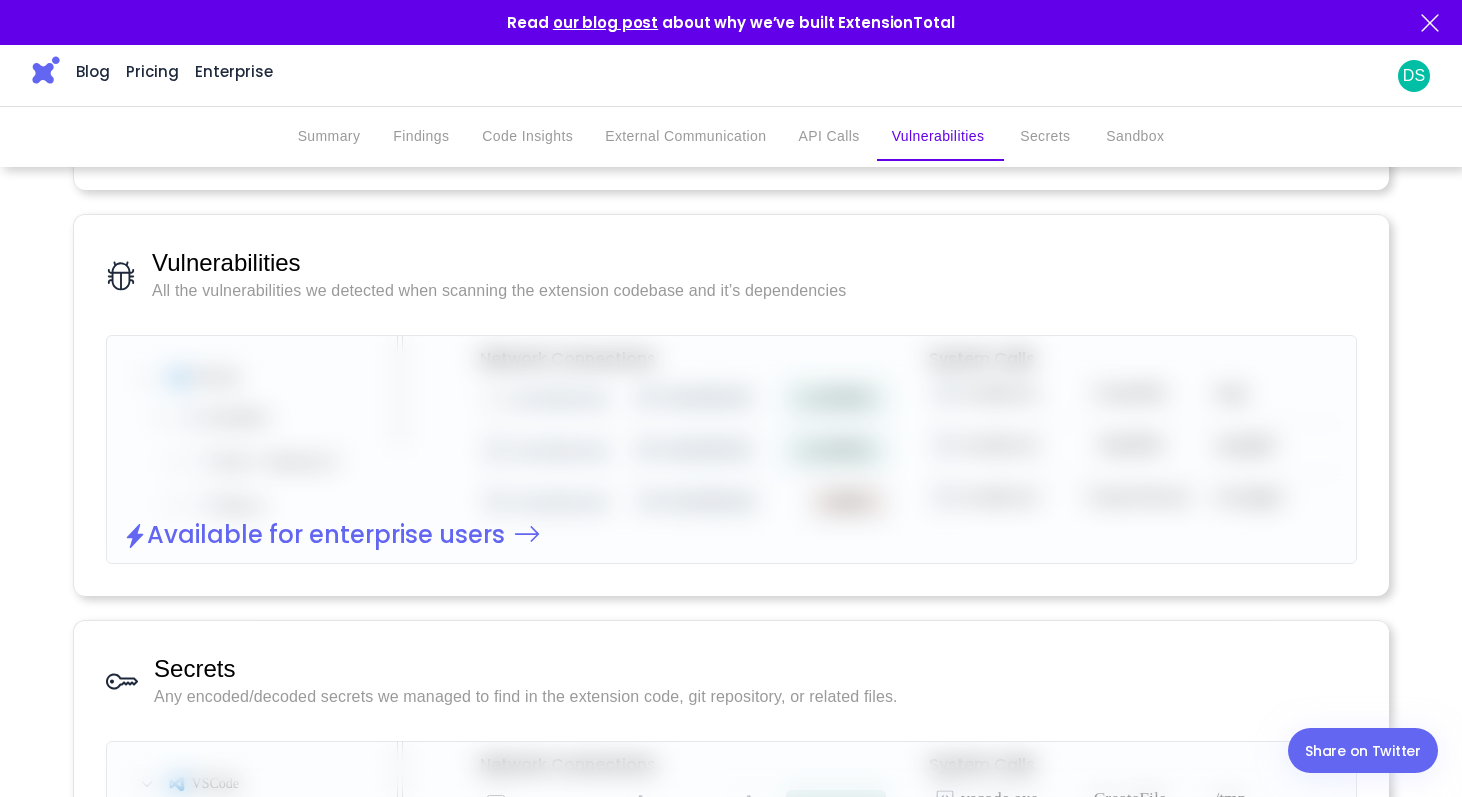 scroll, scrollTop: 2386, scrollLeft: 0, axis: vertical 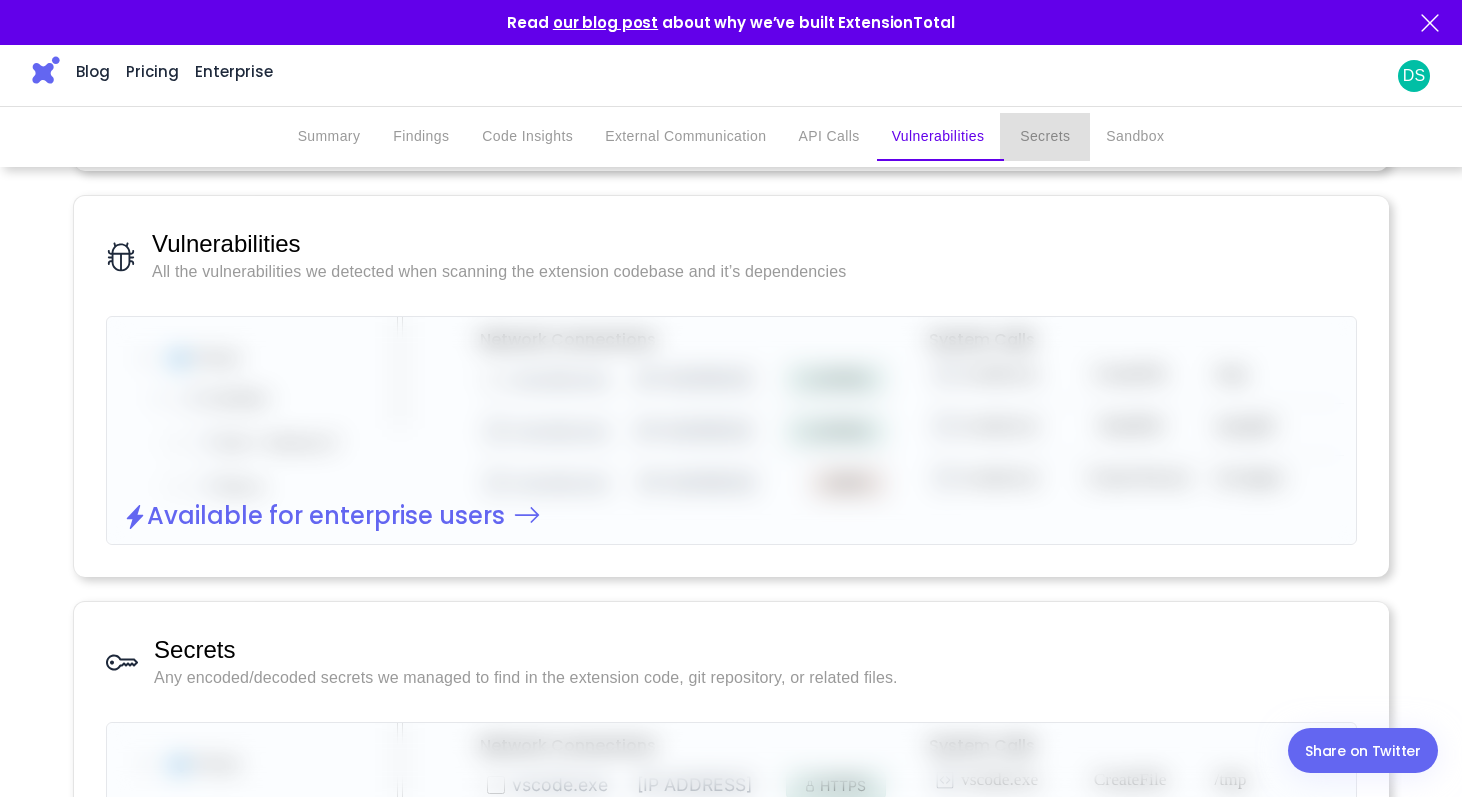 click on "Secrets" at bounding box center [1045, 137] 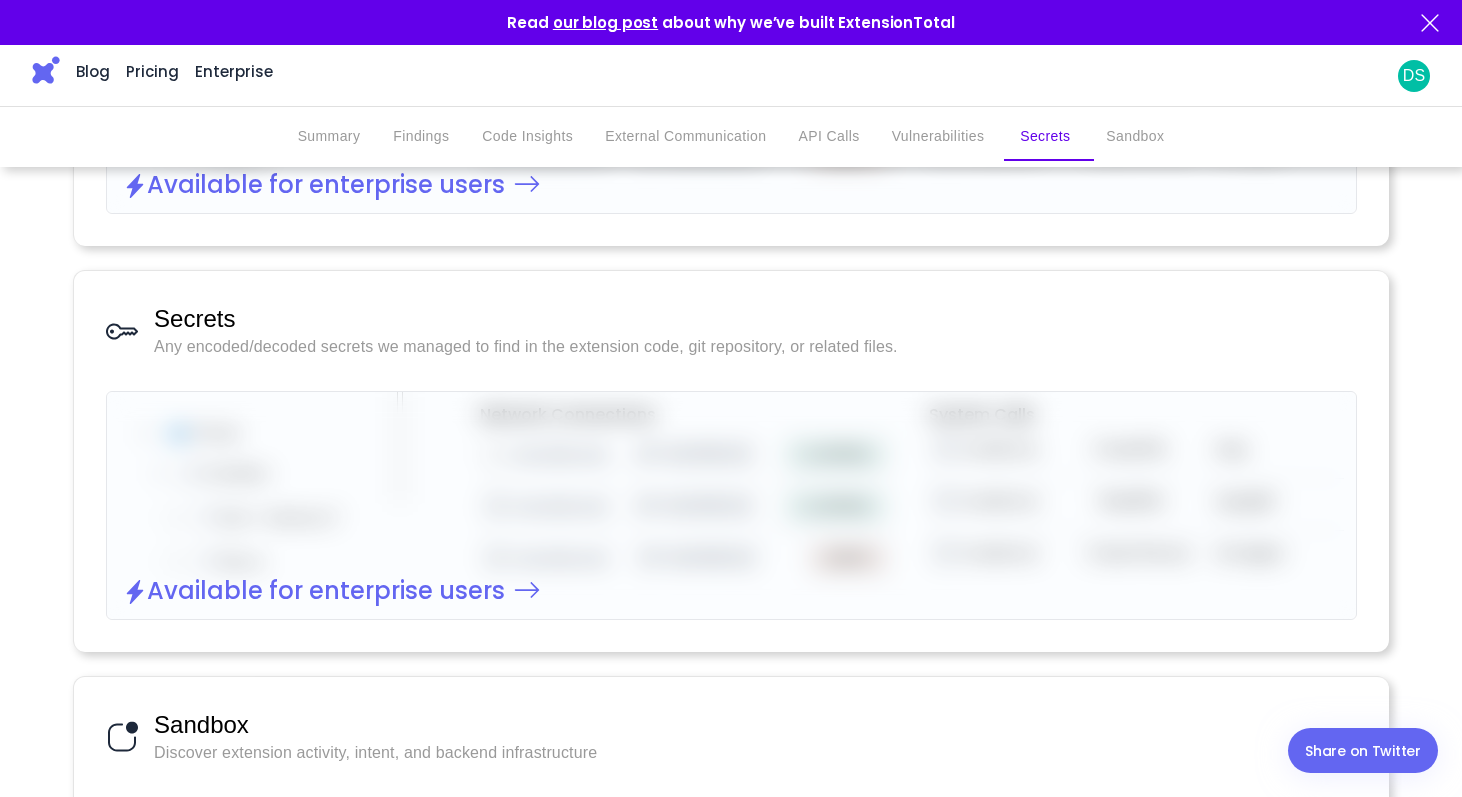 scroll, scrollTop: 2792, scrollLeft: 0, axis: vertical 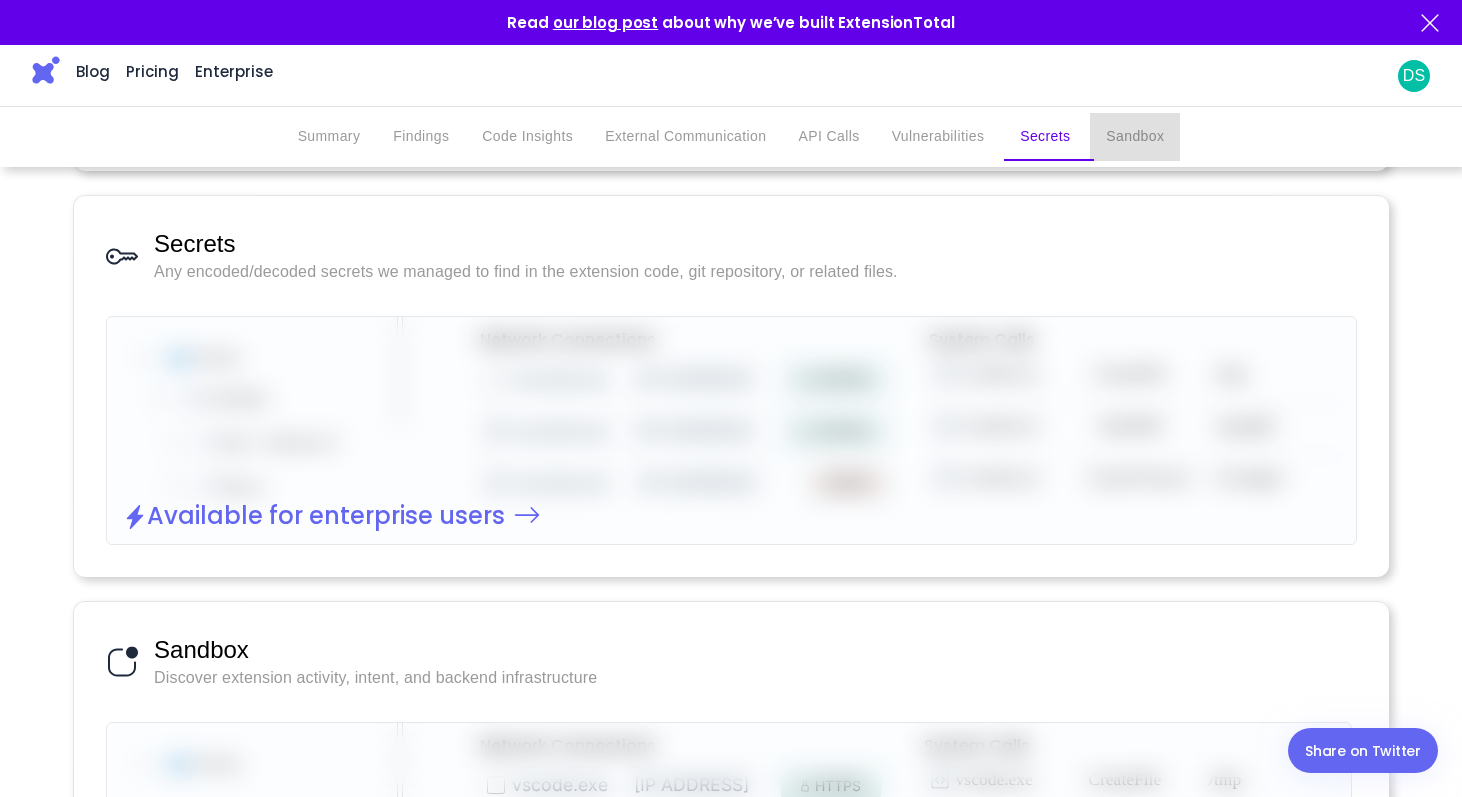 click on "Sandbox" at bounding box center (1135, 137) 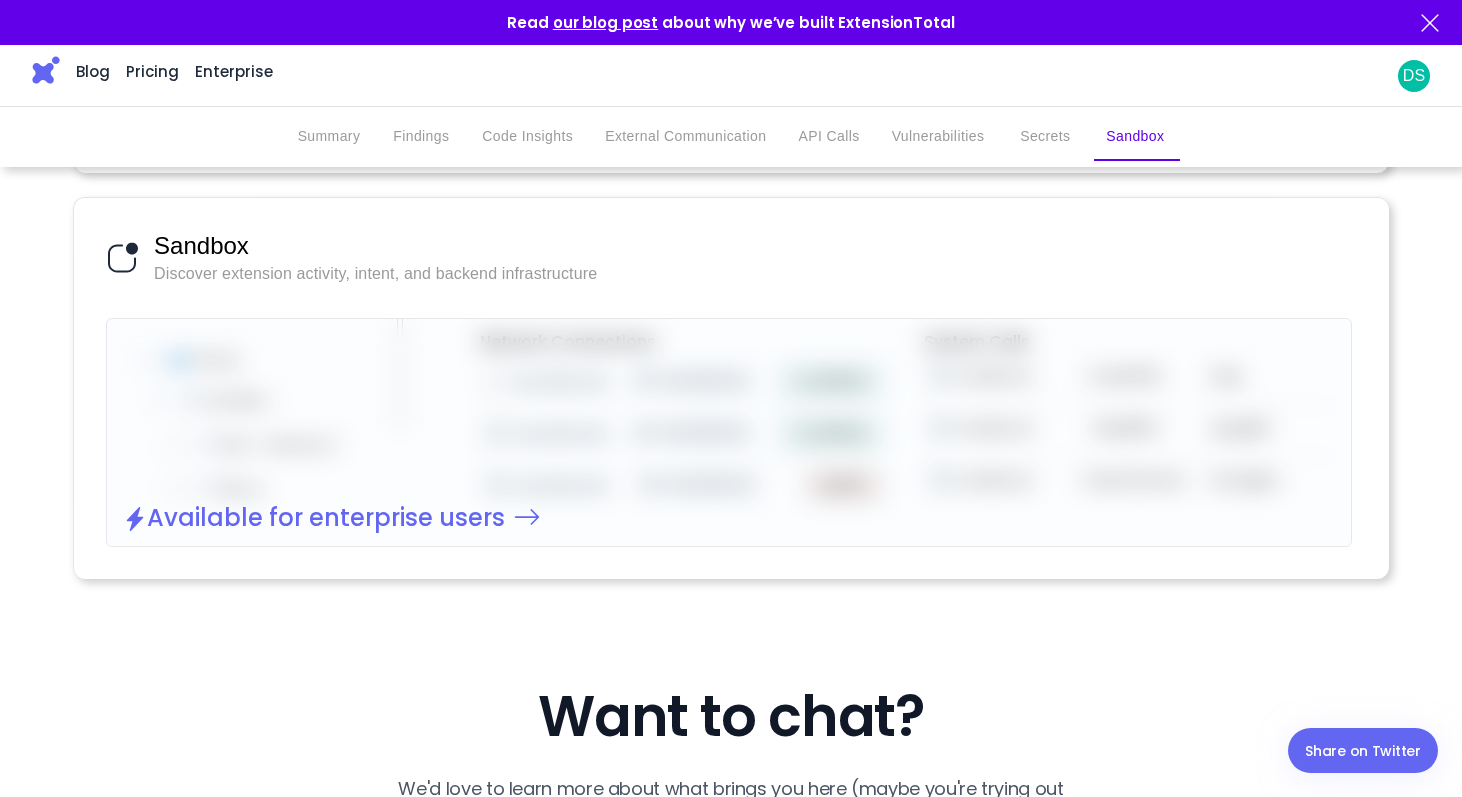 scroll, scrollTop: 3198, scrollLeft: 0, axis: vertical 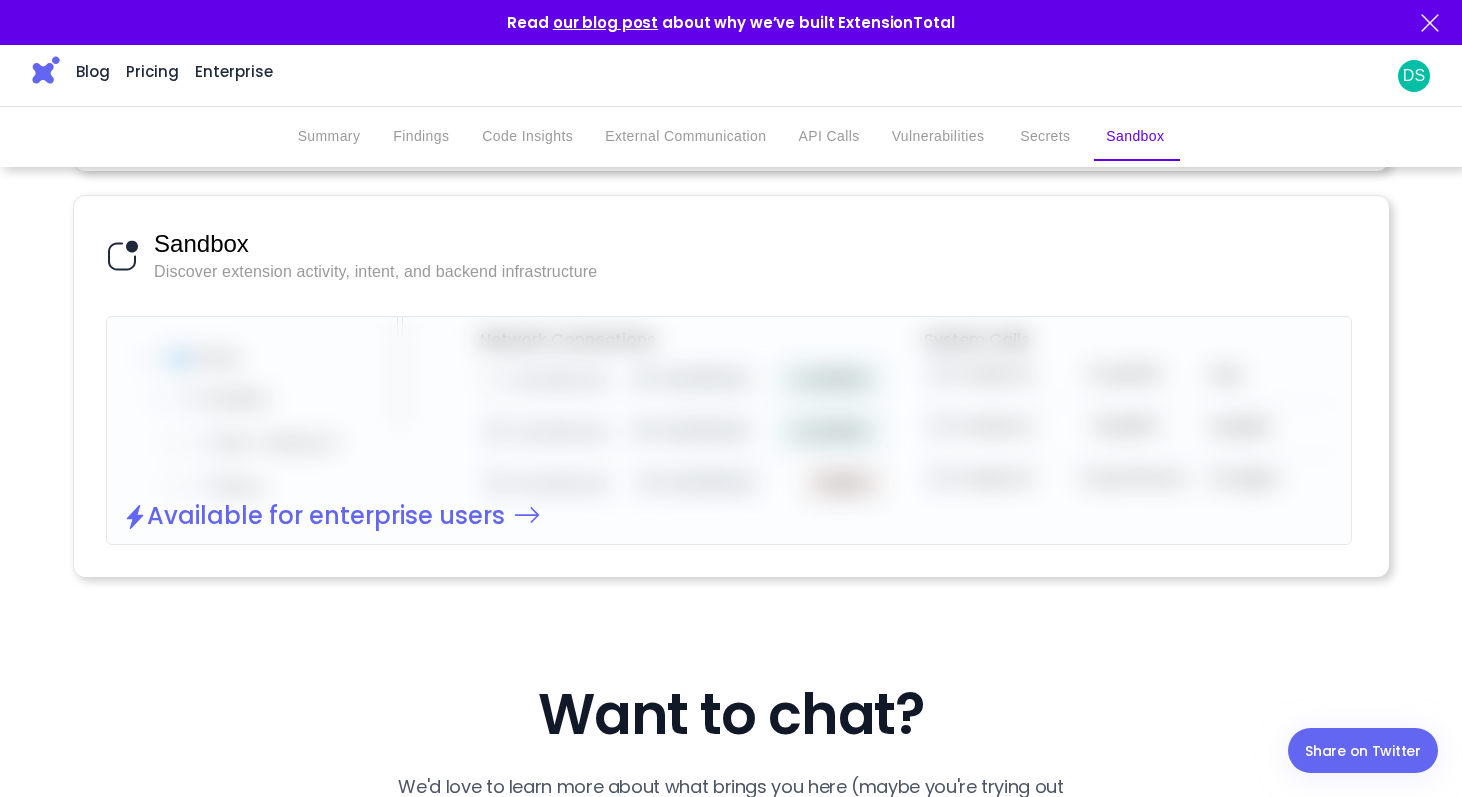 click on "Summary Findings Code Insights External Communication API Calls Vulnerabilities Secrets Sandbox" at bounding box center [731, 137] 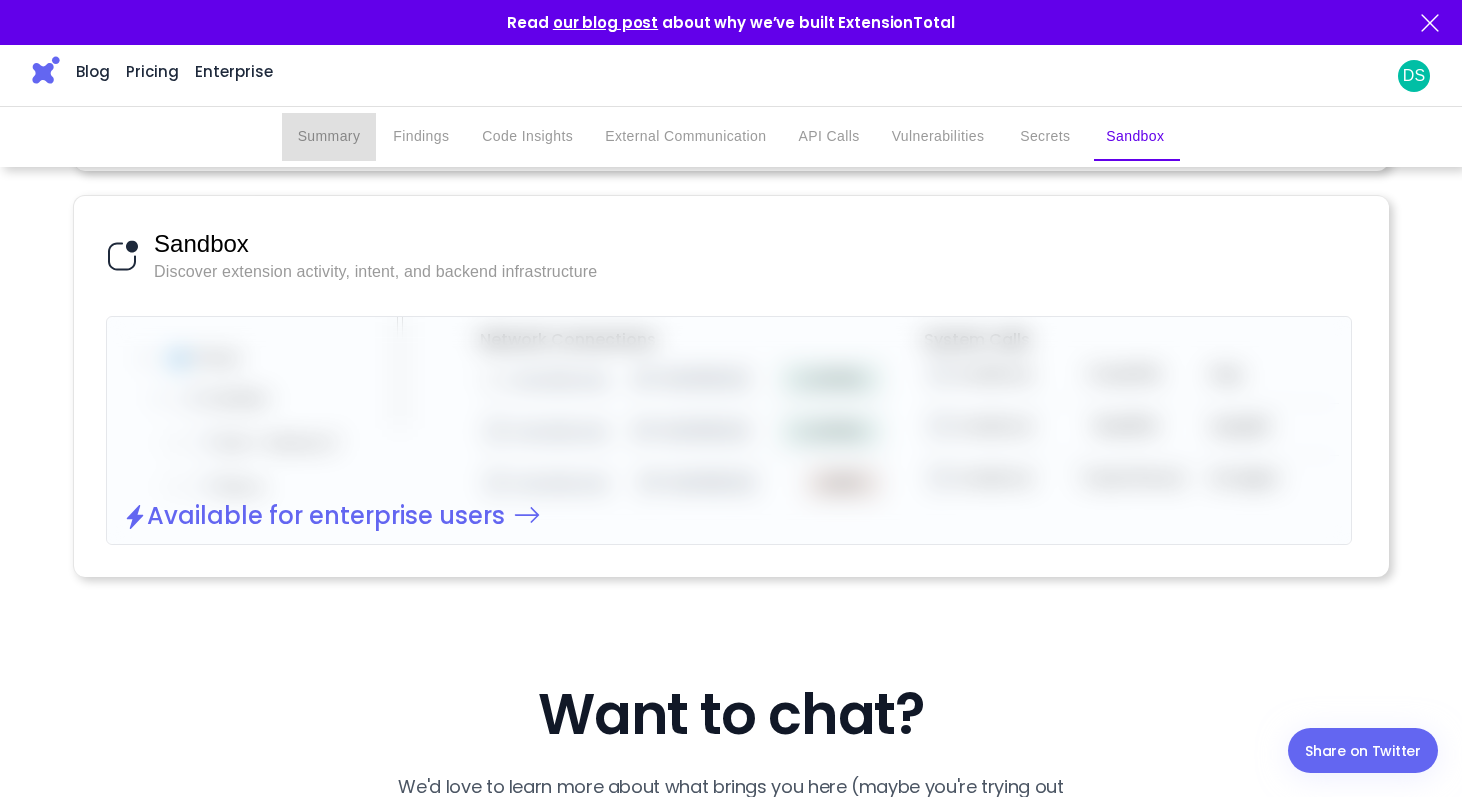 click on "Summary" at bounding box center [329, 137] 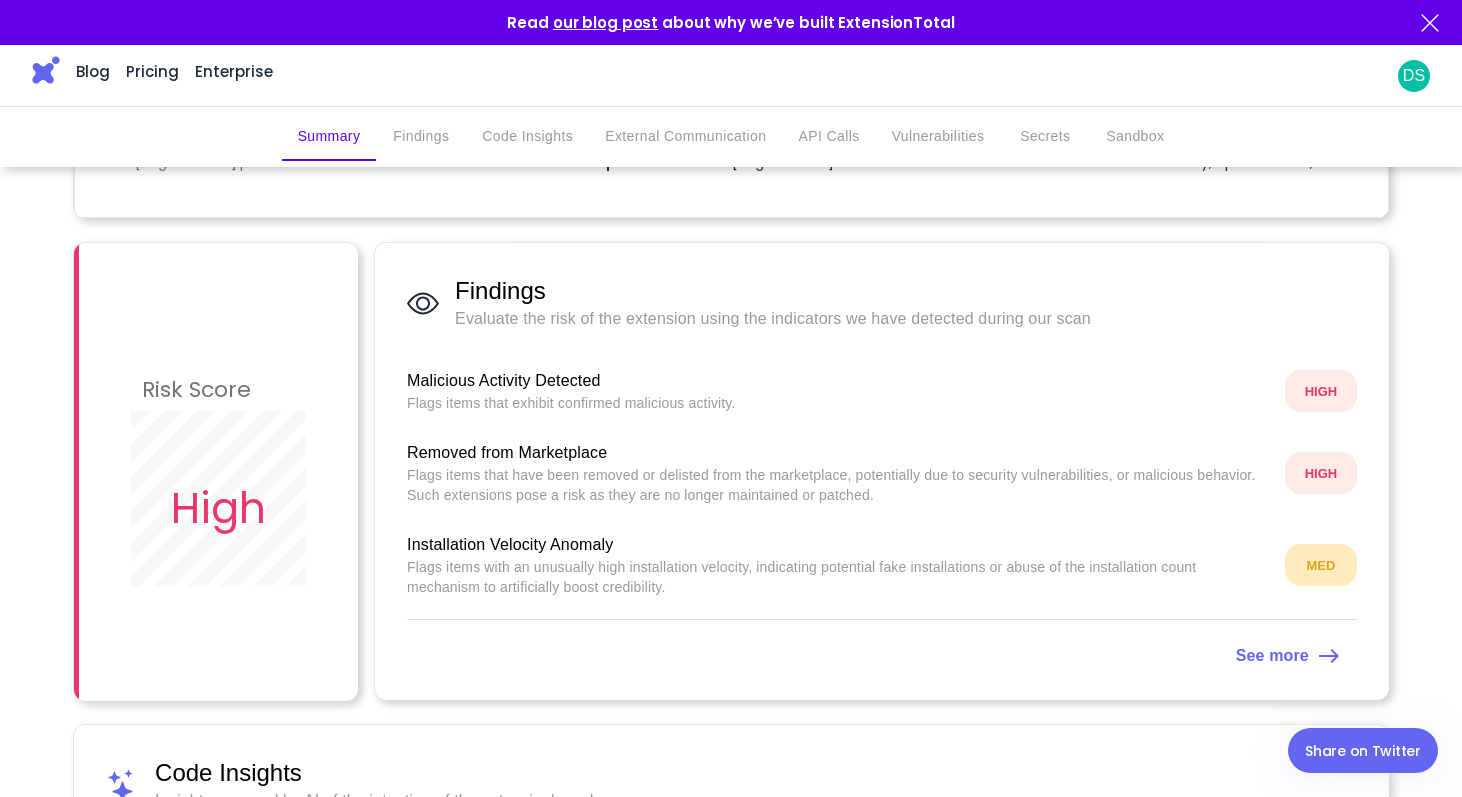 scroll, scrollTop: 37, scrollLeft: 0, axis: vertical 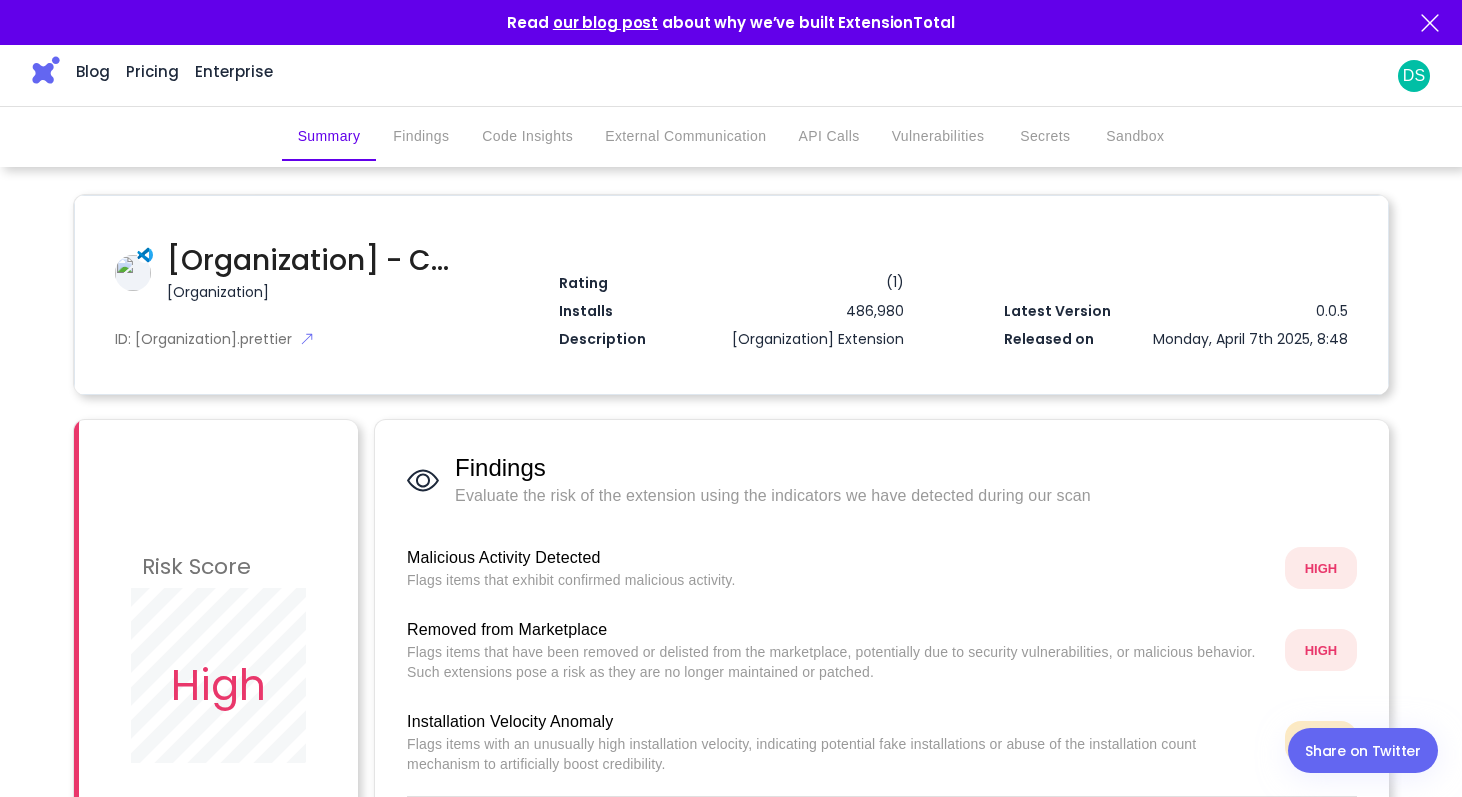 click at bounding box center [46, 70] 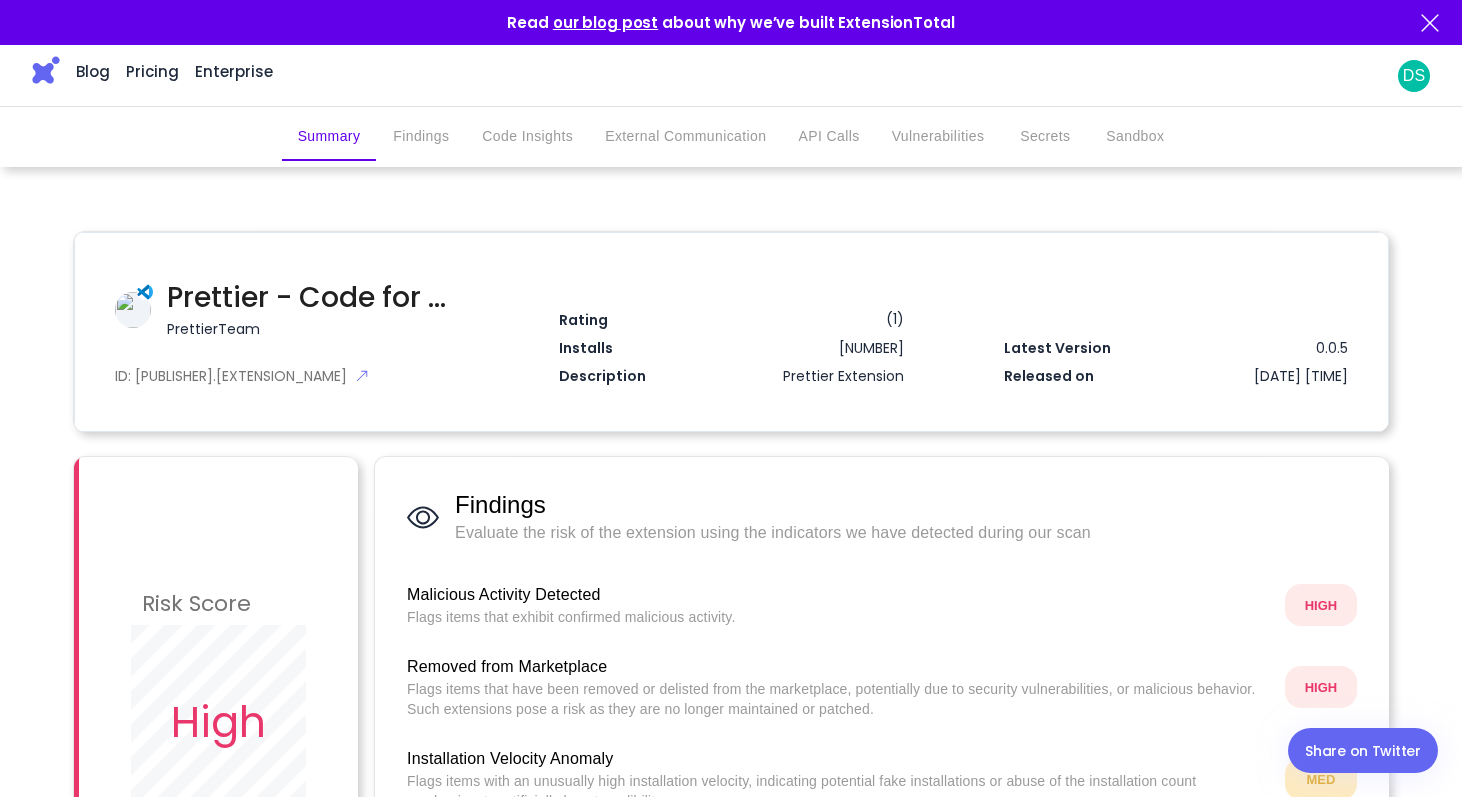 scroll, scrollTop: 0, scrollLeft: 0, axis: both 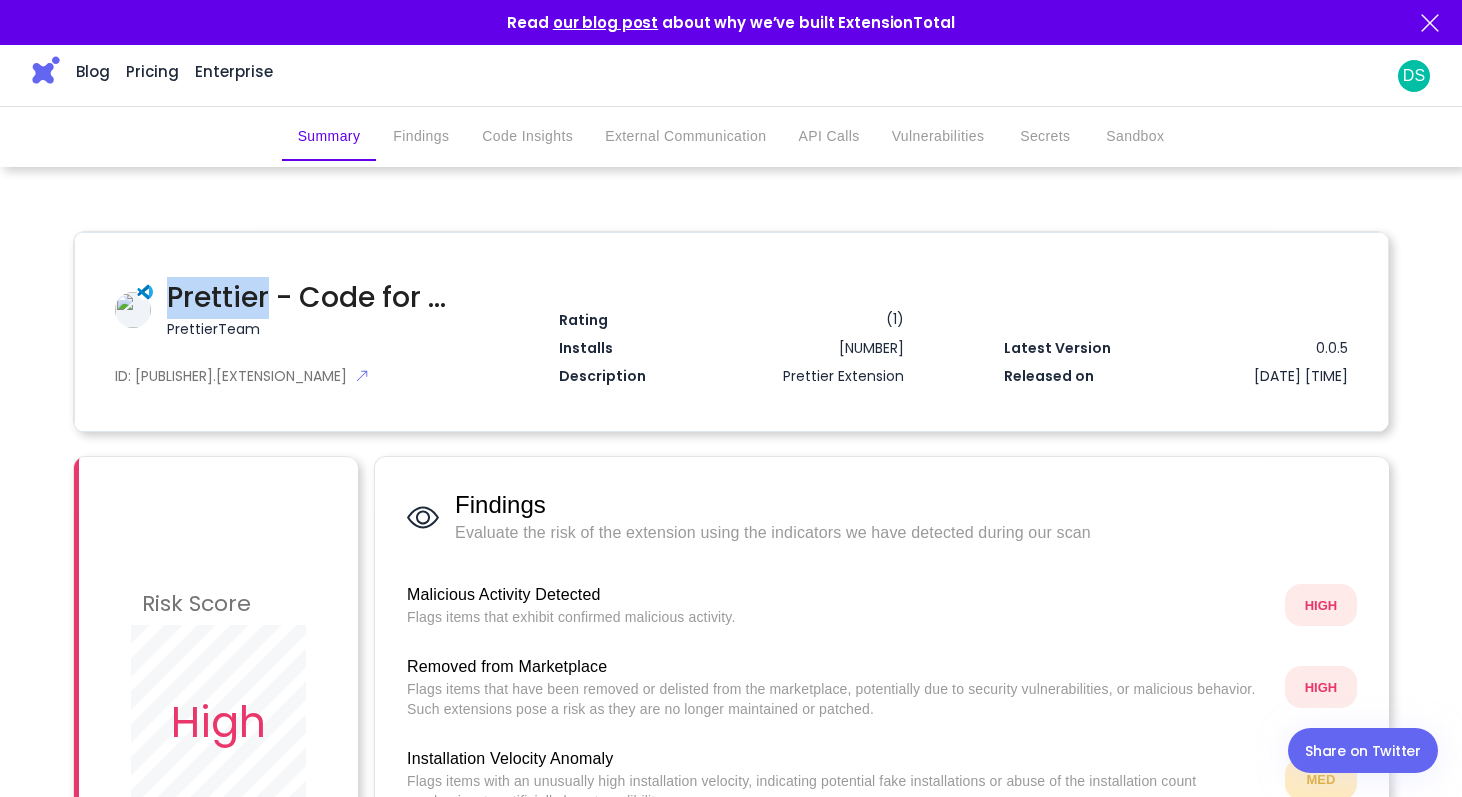 click on "Prettier - Code for VSCode" at bounding box center [313, 298] 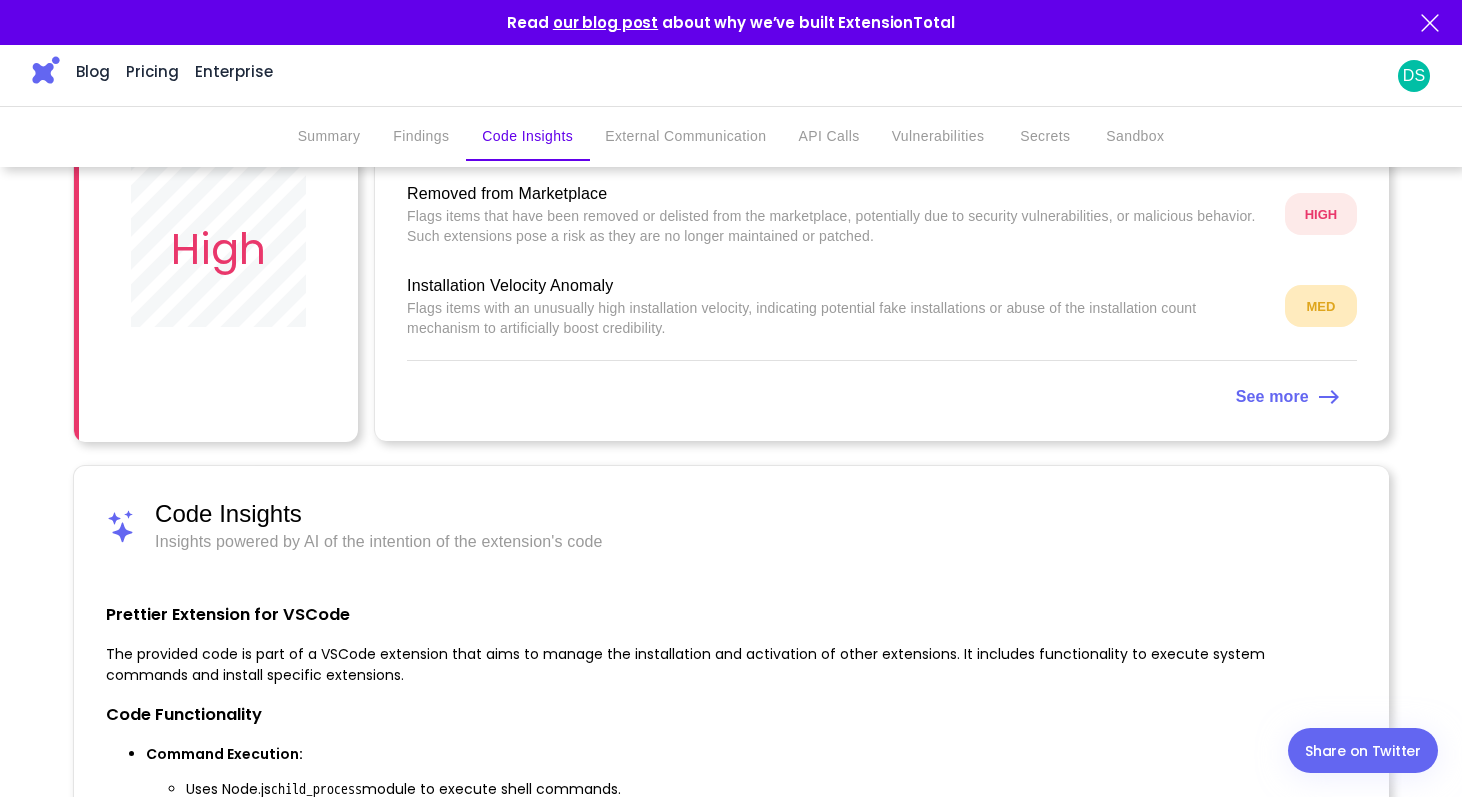 scroll, scrollTop: 1010, scrollLeft: 0, axis: vertical 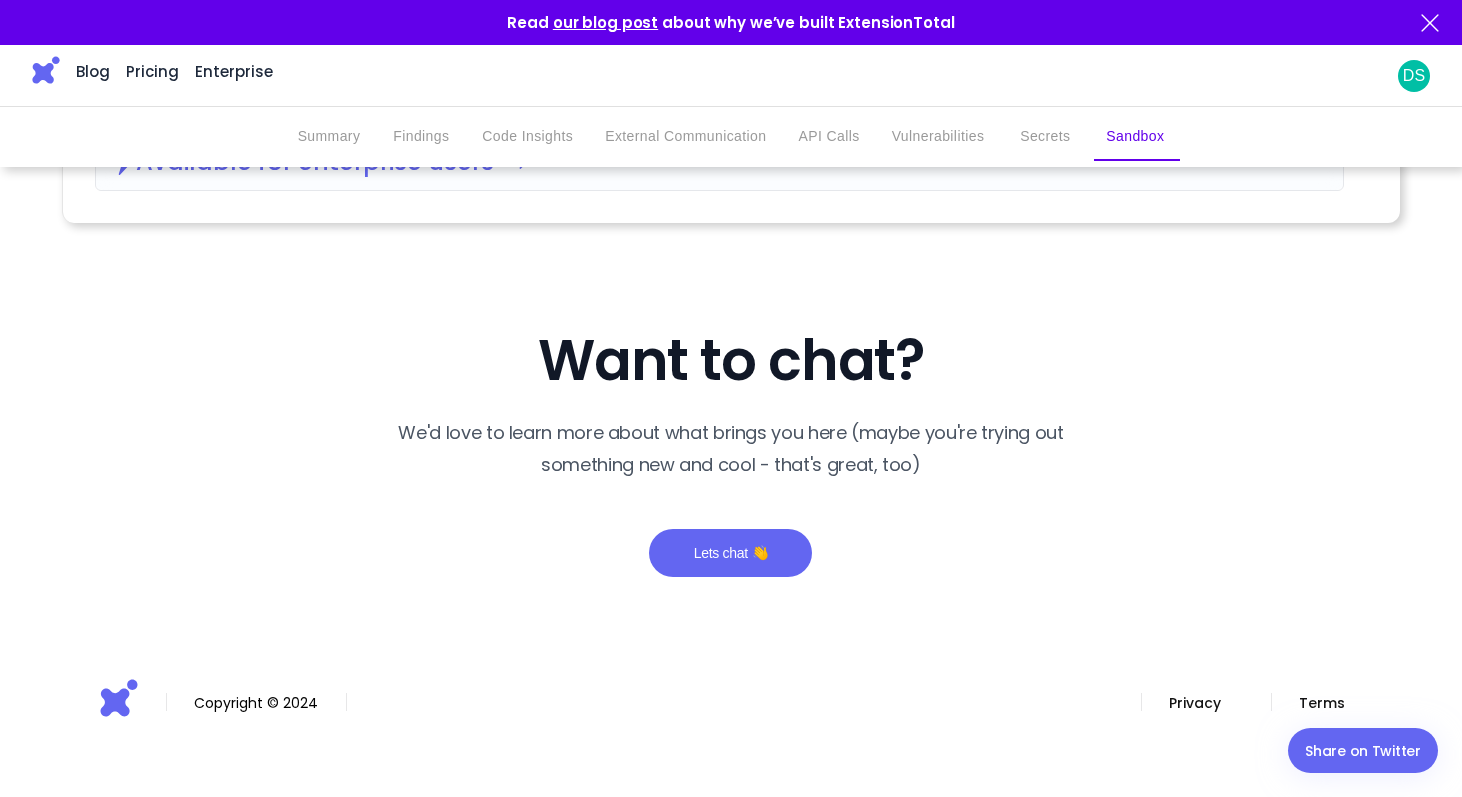 click at bounding box center (46, 70) 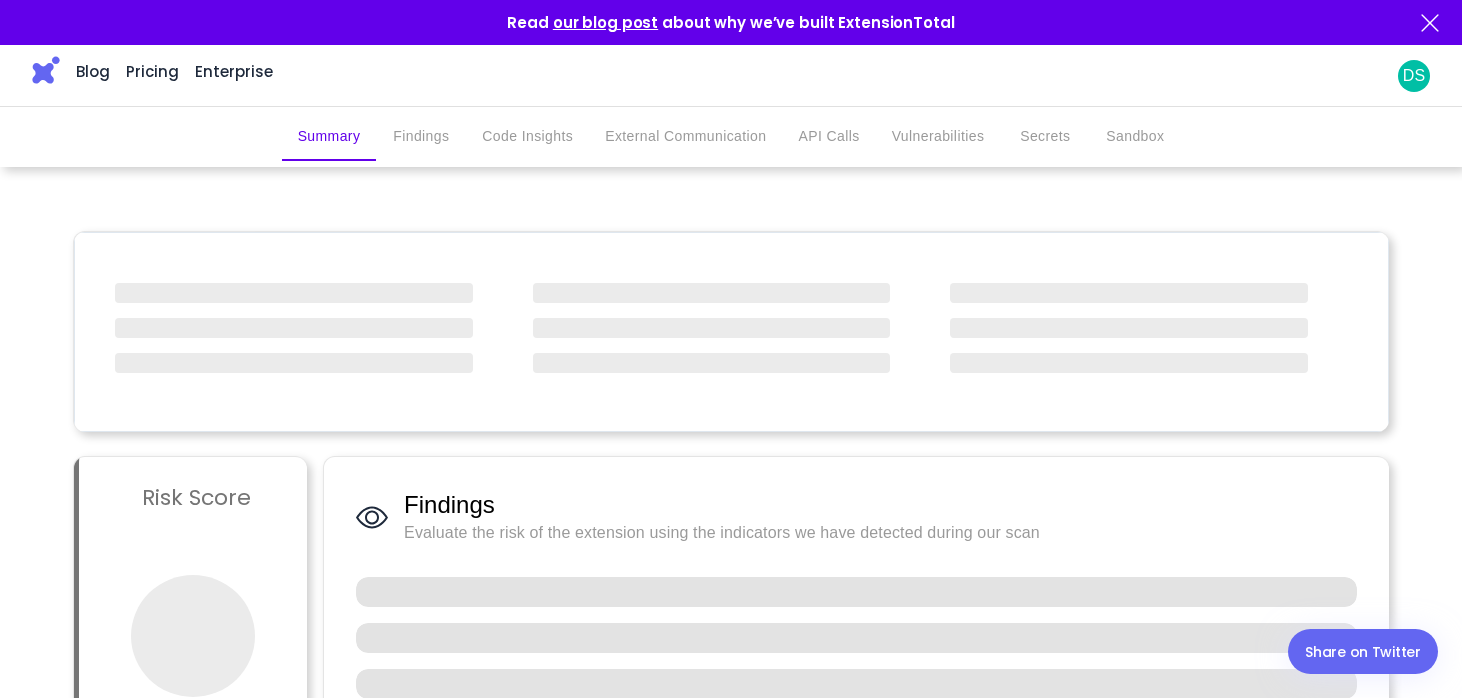 scroll, scrollTop: 0, scrollLeft: 0, axis: both 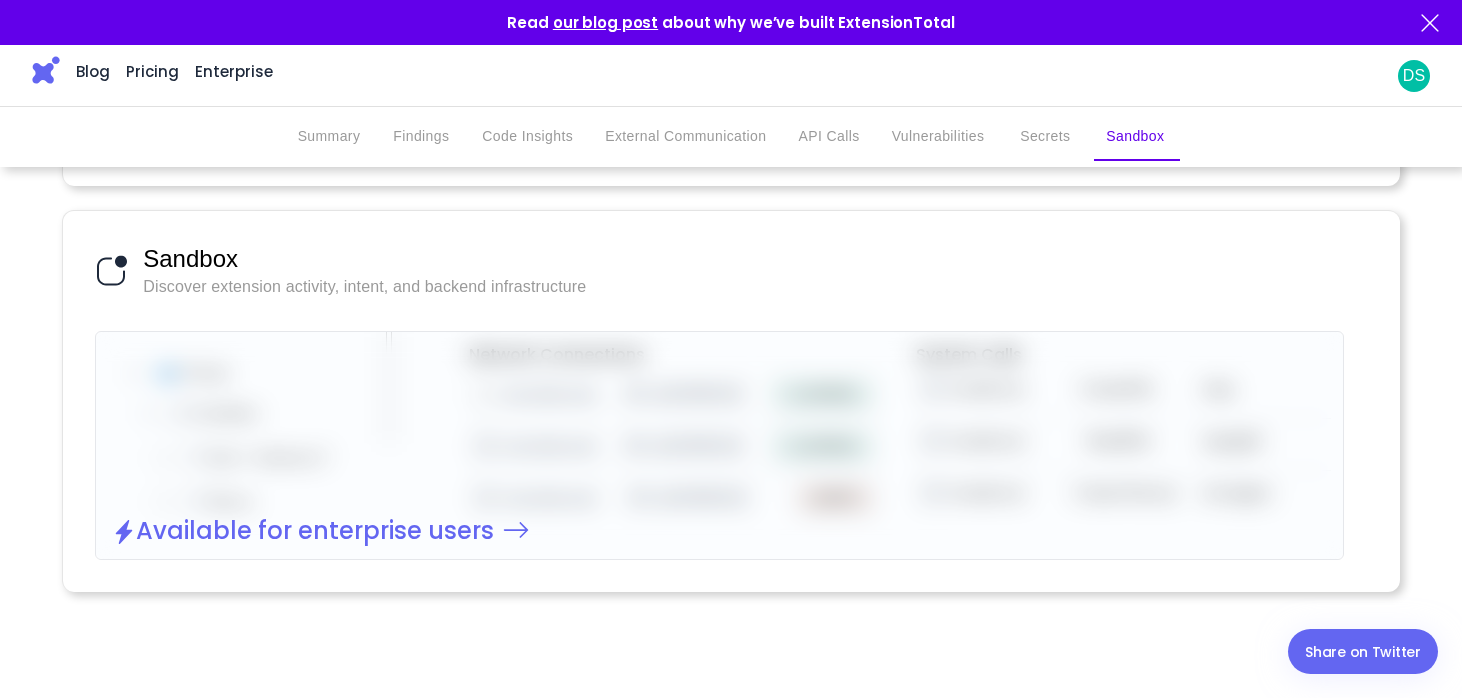 click at bounding box center (46, 70) 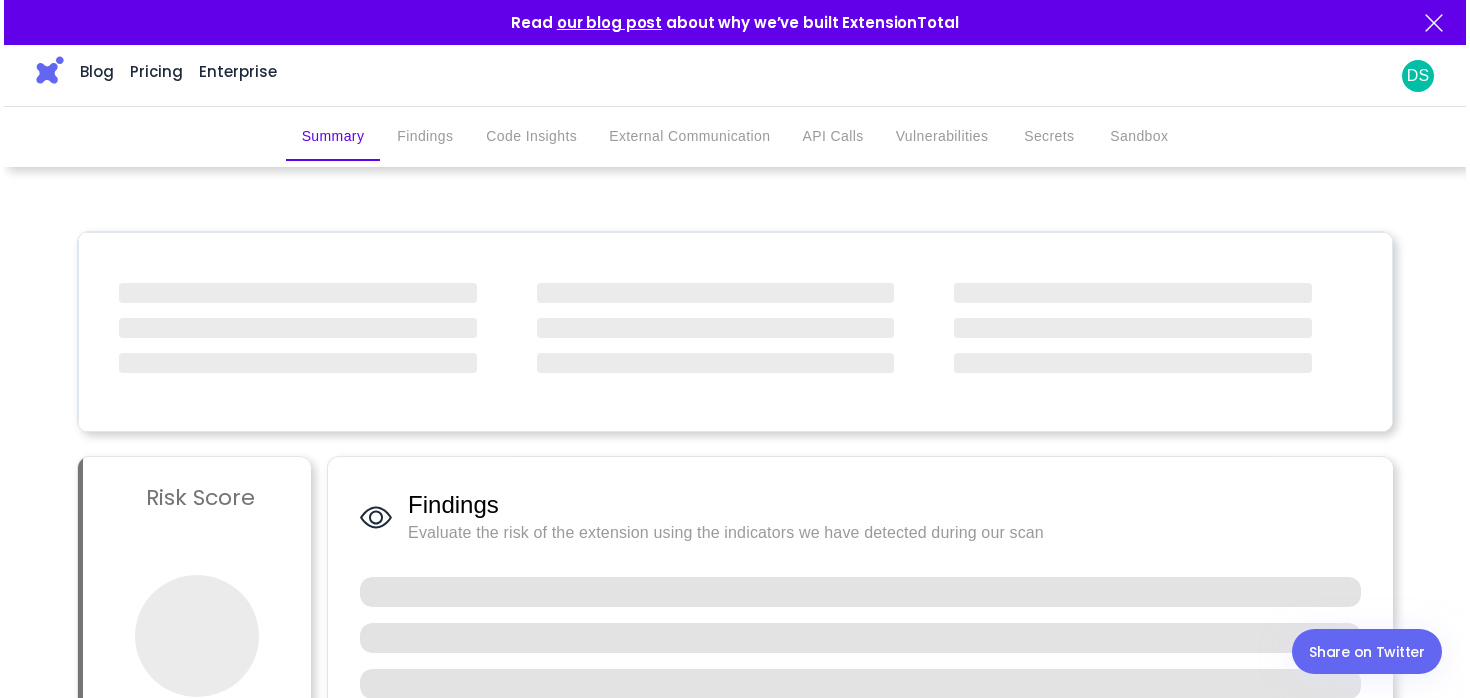 scroll, scrollTop: 0, scrollLeft: 0, axis: both 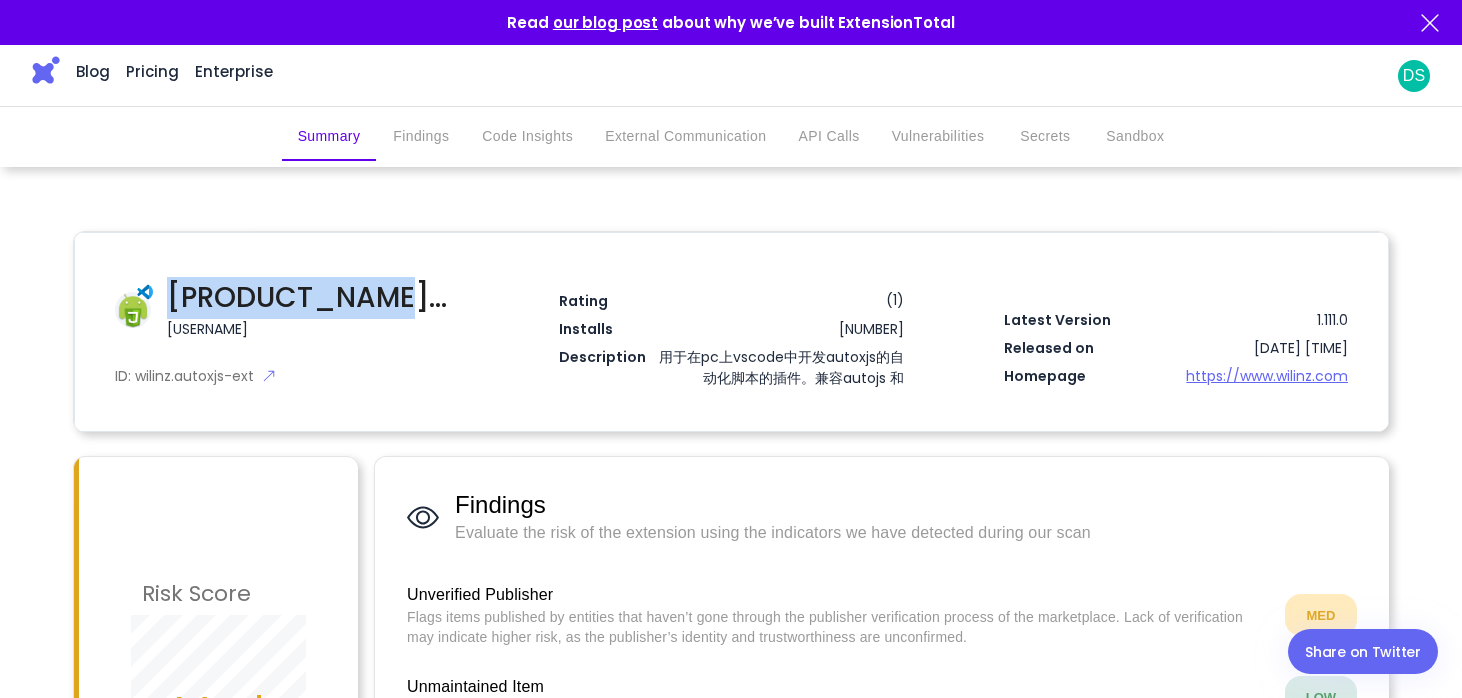 drag, startPoint x: 170, startPoint y: 289, endPoint x: 359, endPoint y: 306, distance: 189.76302 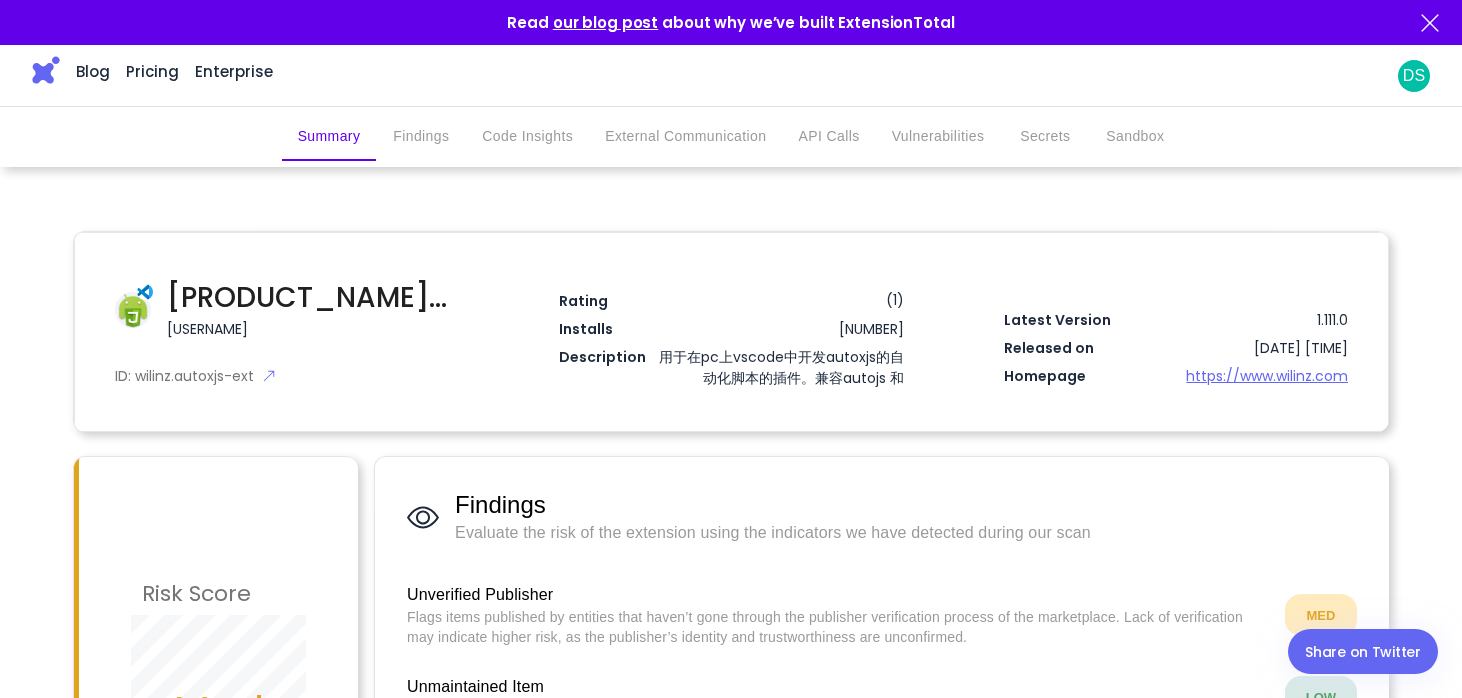 click on "Auto.js-Autox.js-VSCodeExt-Wilinz" at bounding box center [313, 298] 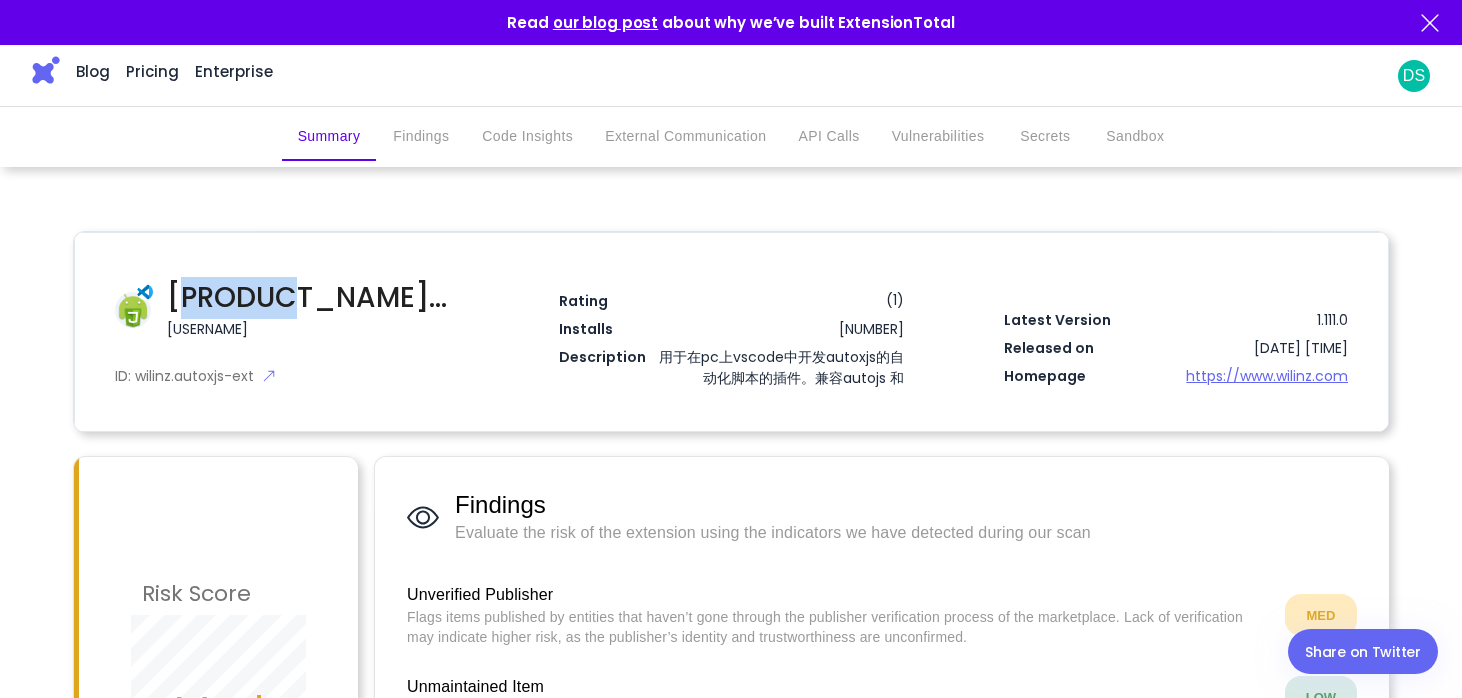 drag, startPoint x: 258, startPoint y: 307, endPoint x: 178, endPoint y: 305, distance: 80.024994 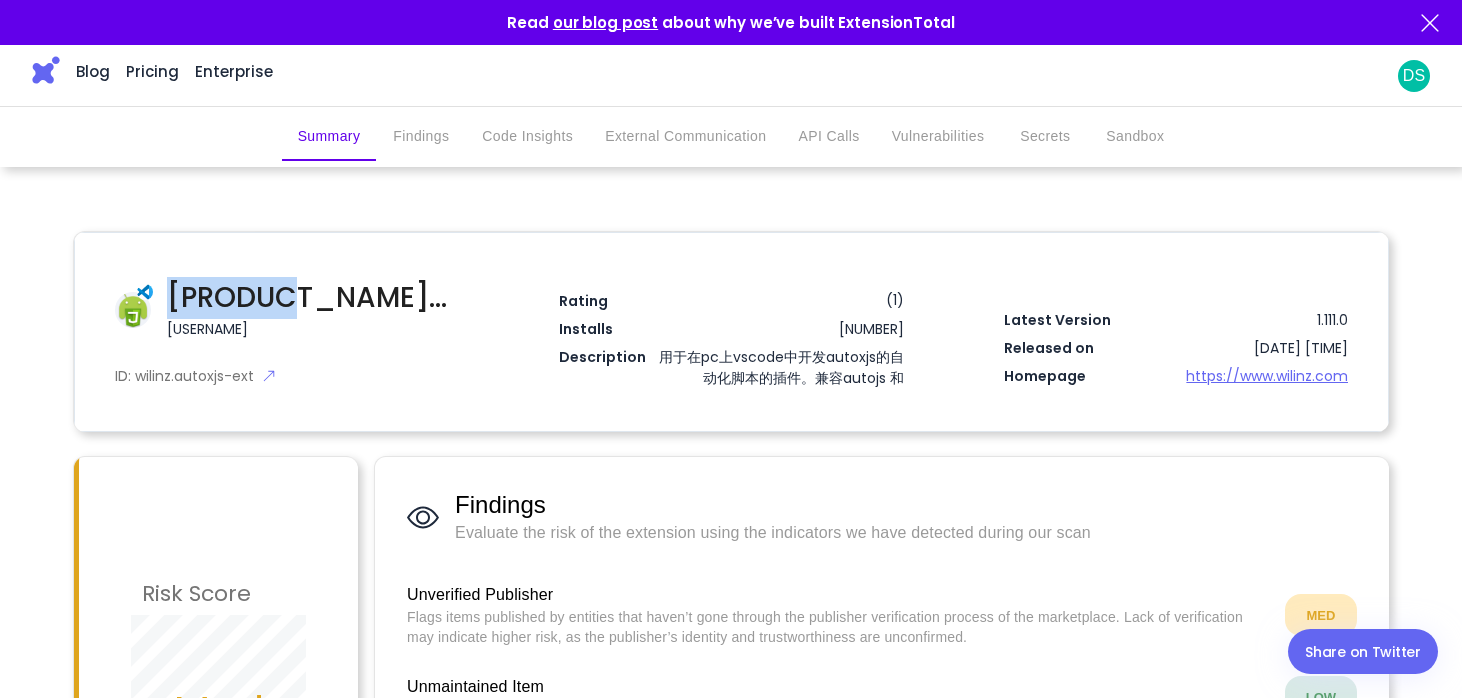 drag, startPoint x: 168, startPoint y: 304, endPoint x: 263, endPoint y: 304, distance: 95 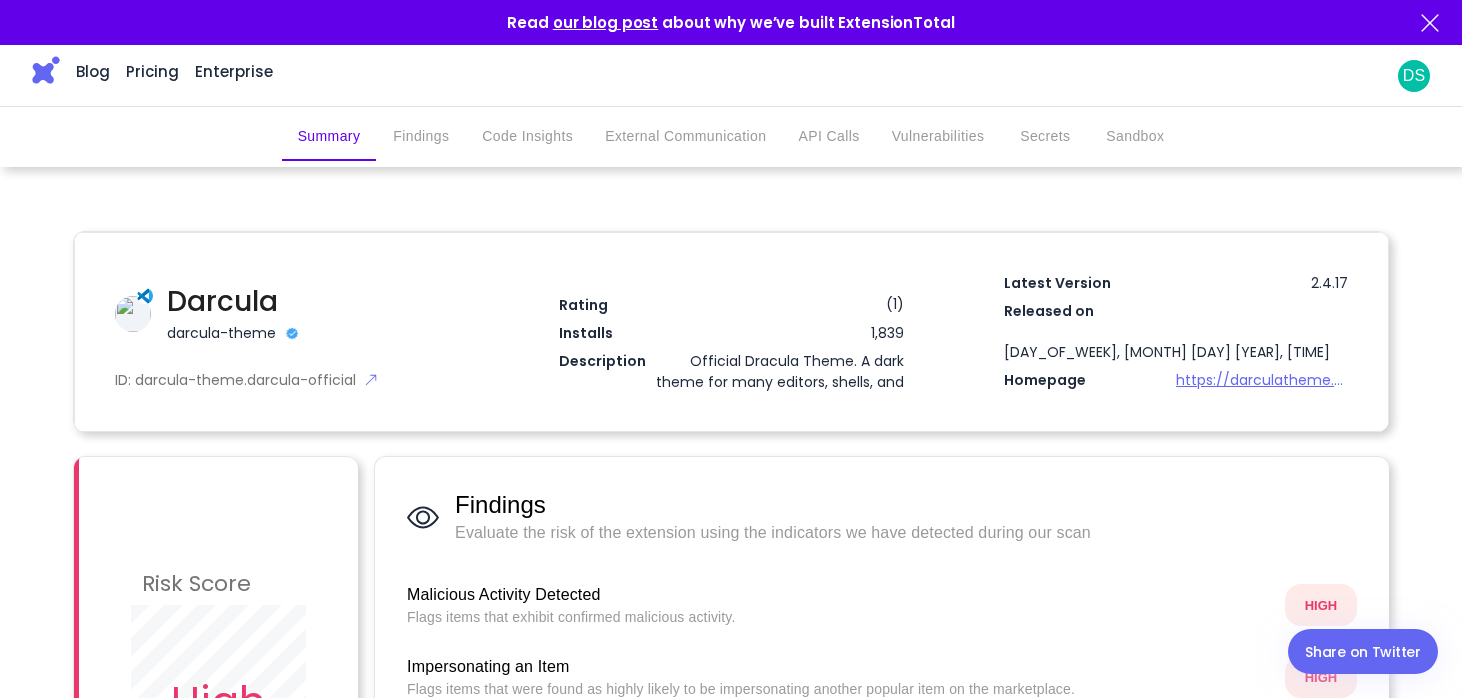 scroll, scrollTop: 0, scrollLeft: 0, axis: both 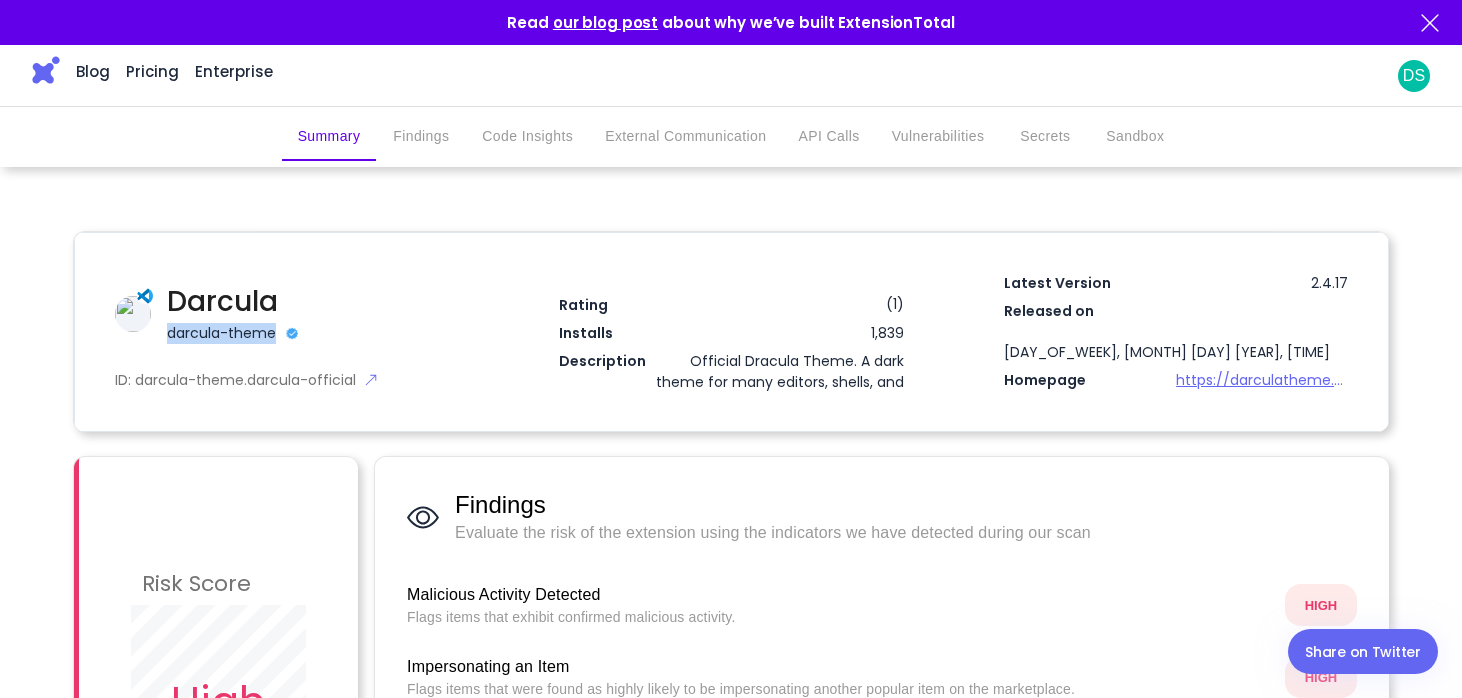 drag, startPoint x: 272, startPoint y: 326, endPoint x: 162, endPoint y: 327, distance: 110.00455 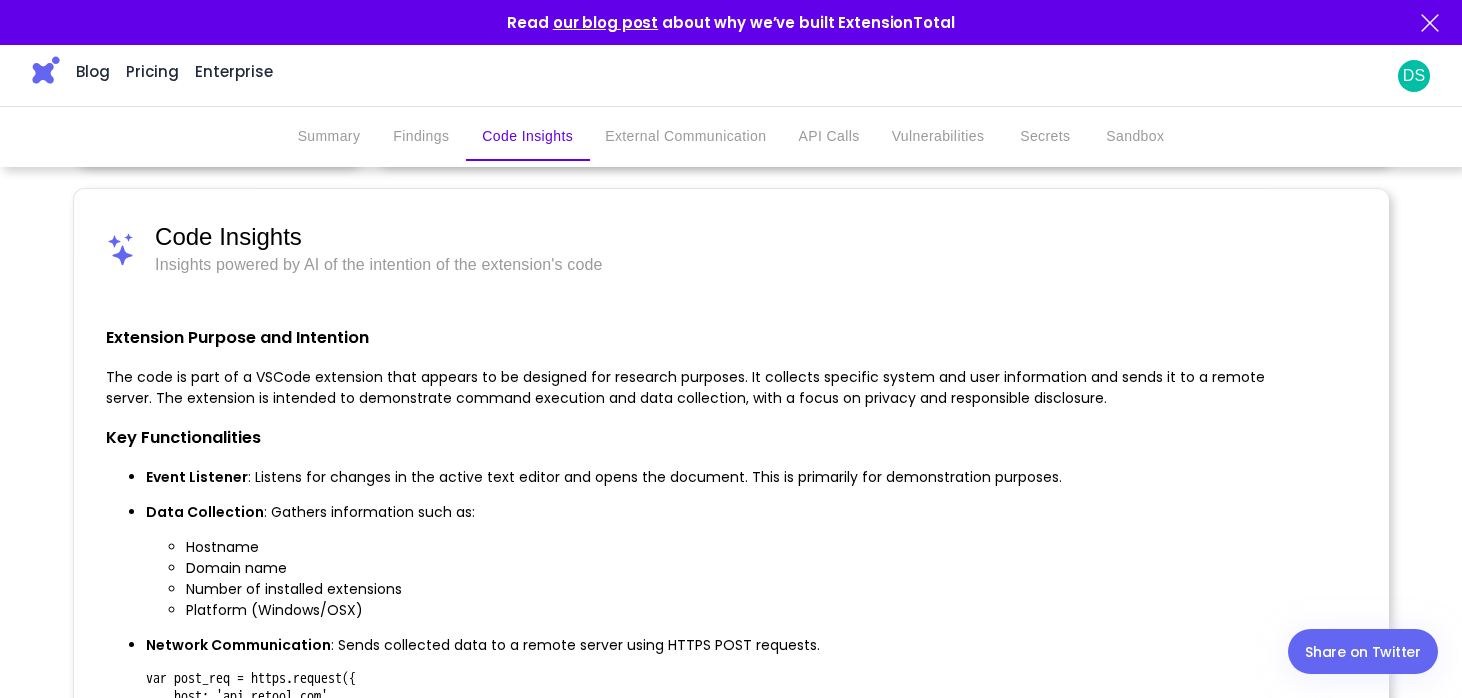 scroll, scrollTop: 866, scrollLeft: 0, axis: vertical 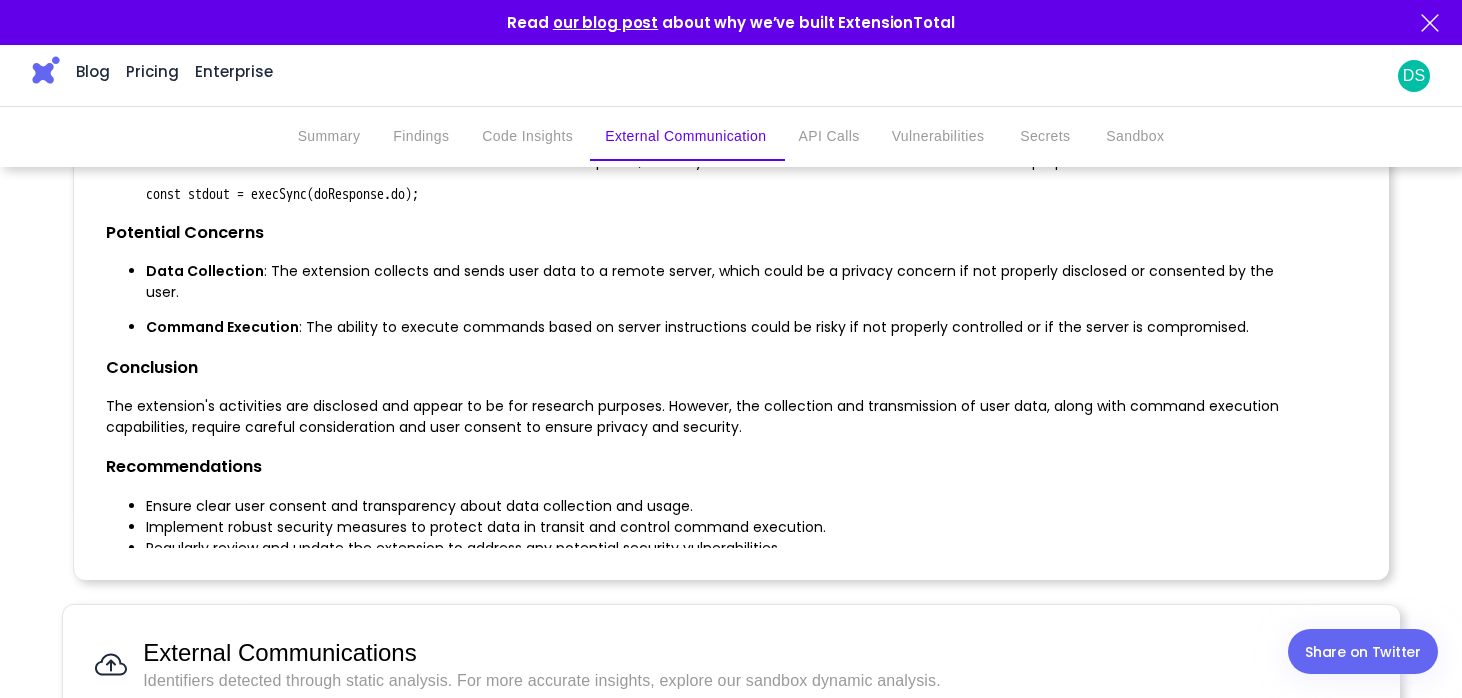 click at bounding box center (46, 70) 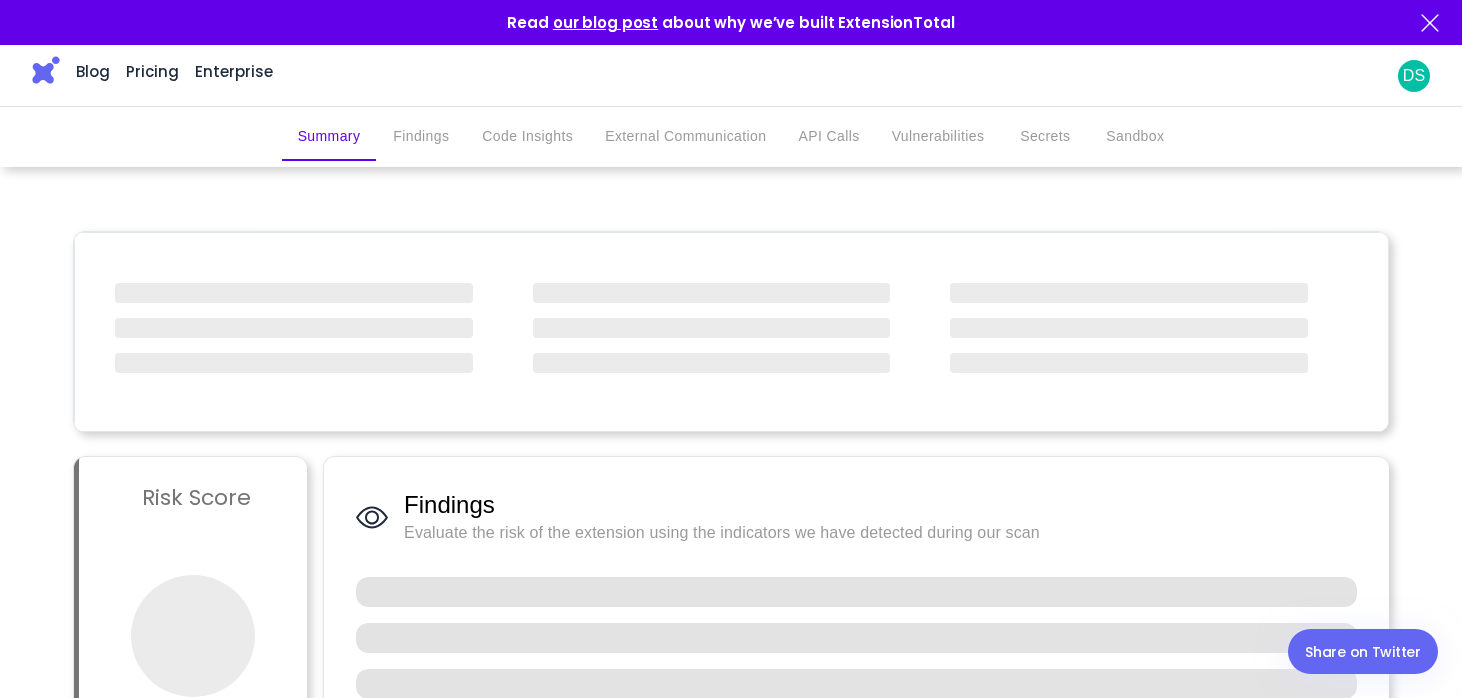 scroll, scrollTop: 0, scrollLeft: 0, axis: both 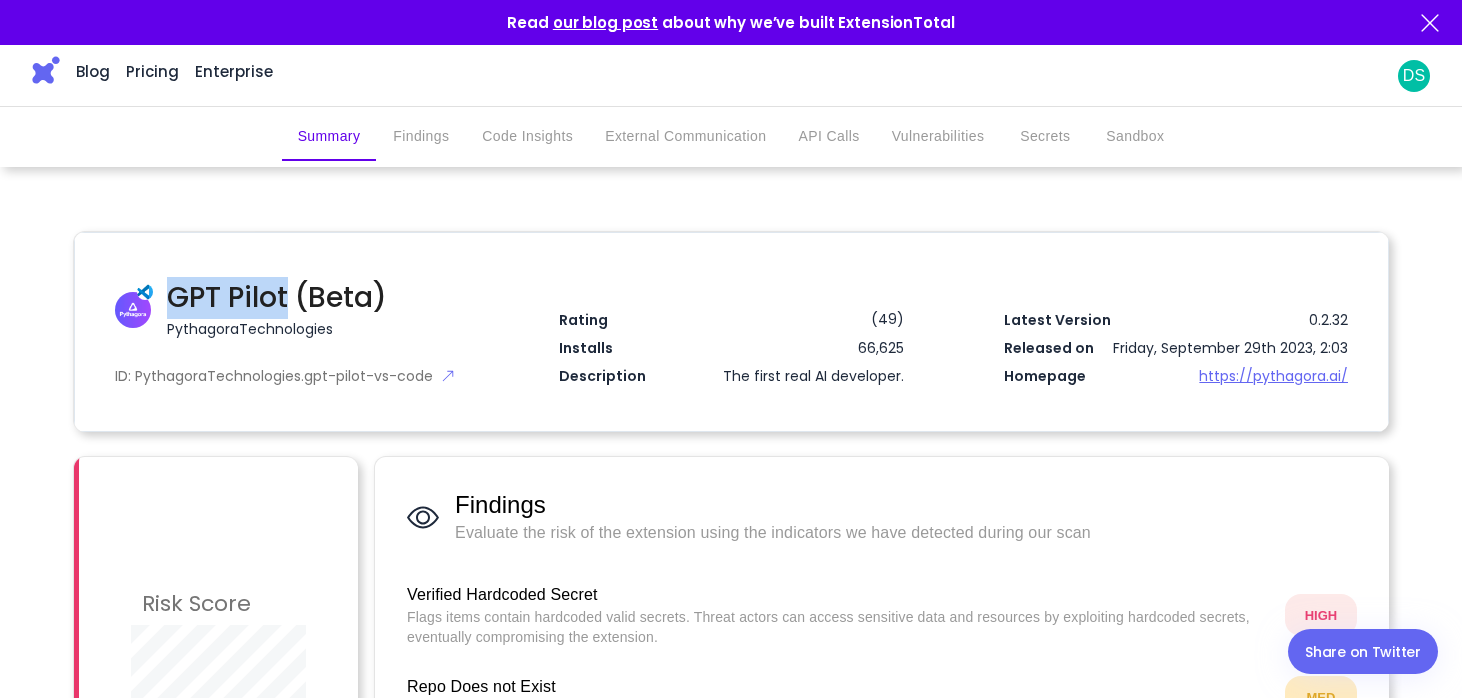 drag, startPoint x: 290, startPoint y: 296, endPoint x: 174, endPoint y: 296, distance: 116 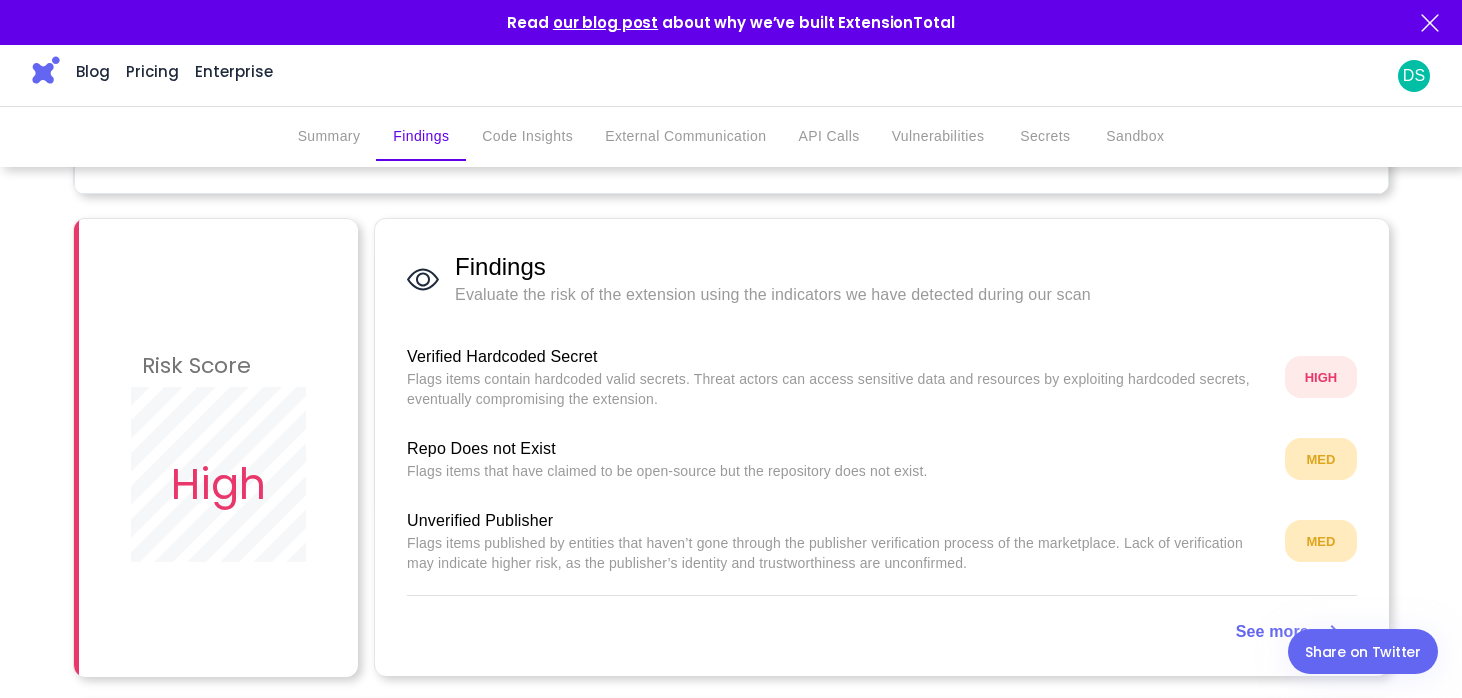 scroll, scrollTop: 0, scrollLeft: 0, axis: both 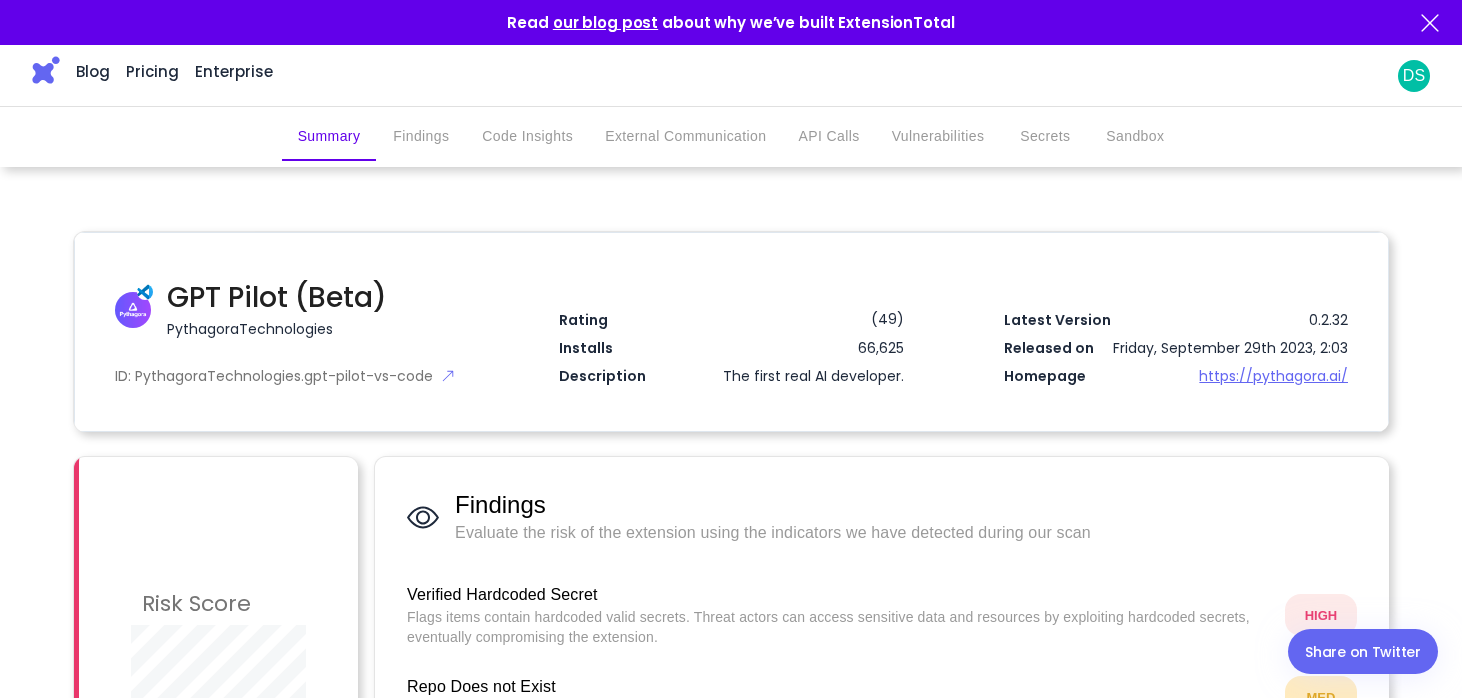 click on "GPT Pilot (Beta)" at bounding box center (313, 298) 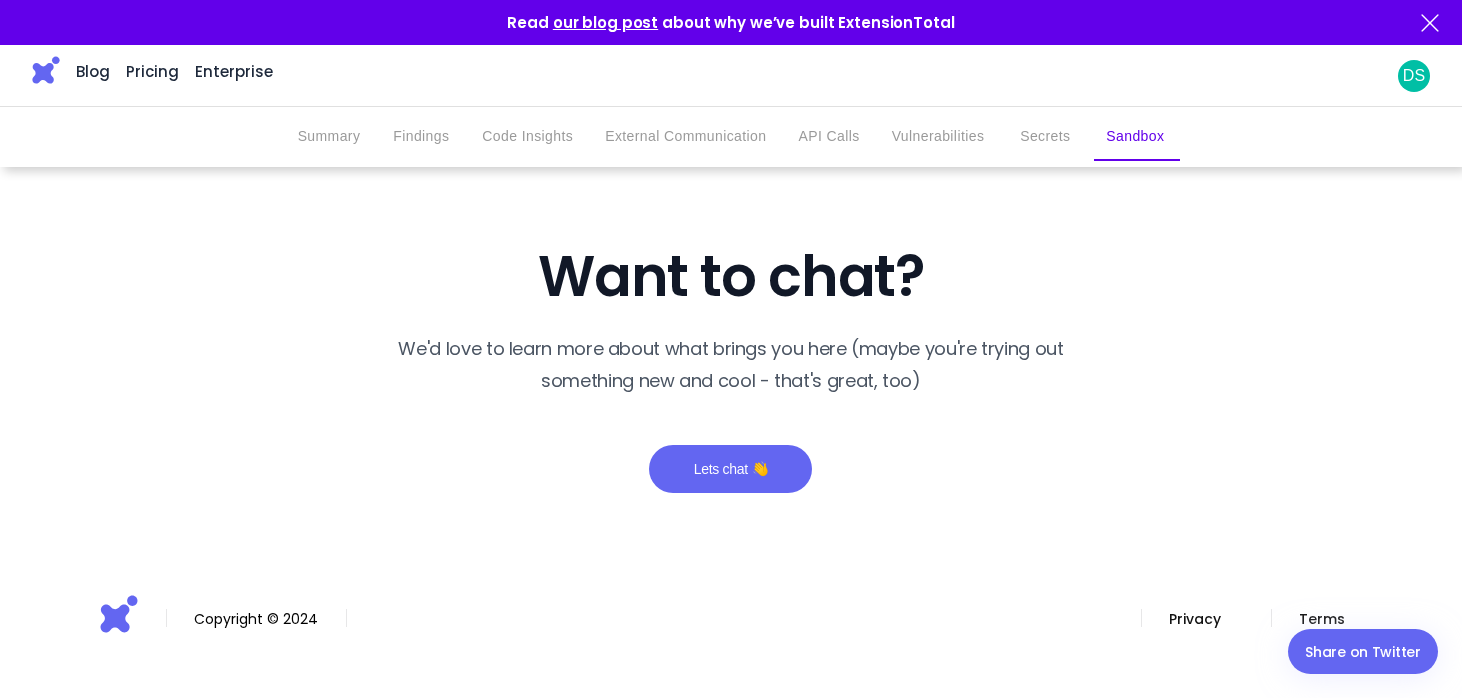 scroll, scrollTop: 3511, scrollLeft: 0, axis: vertical 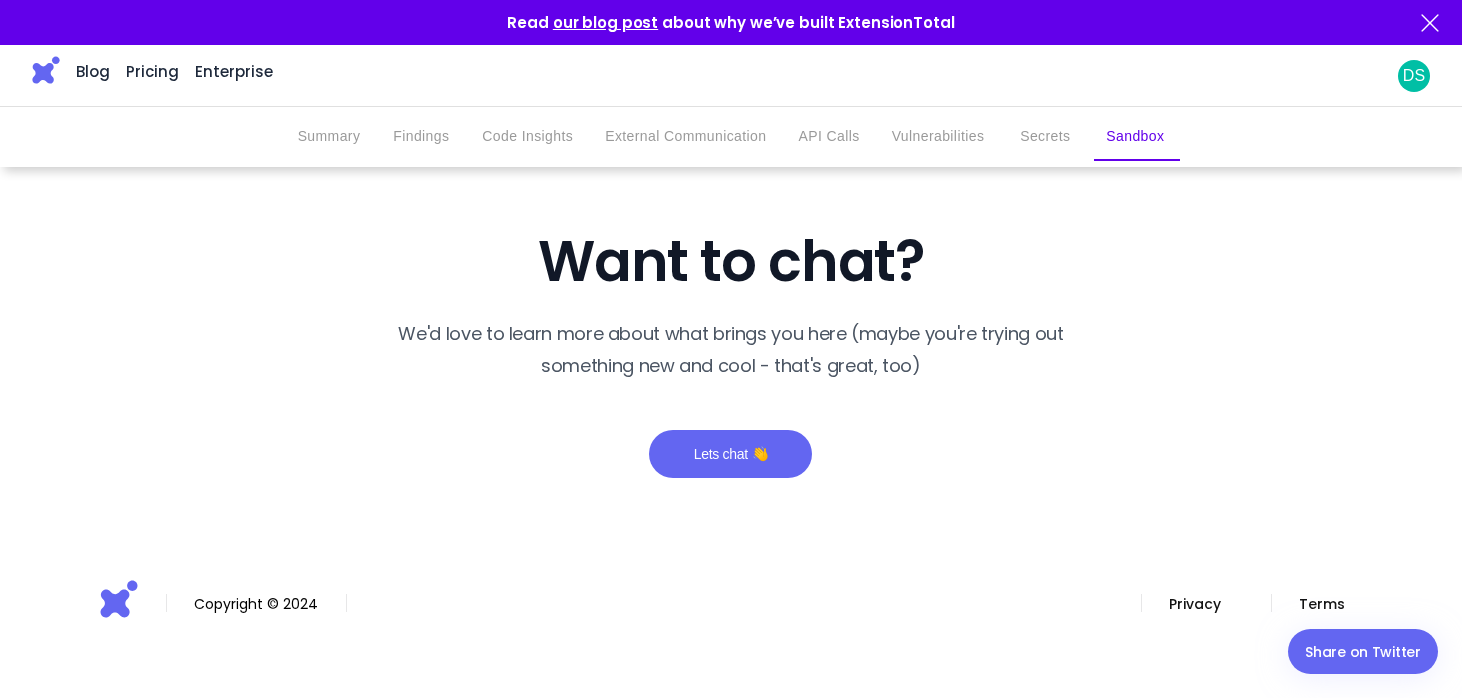 click at bounding box center [46, 70] 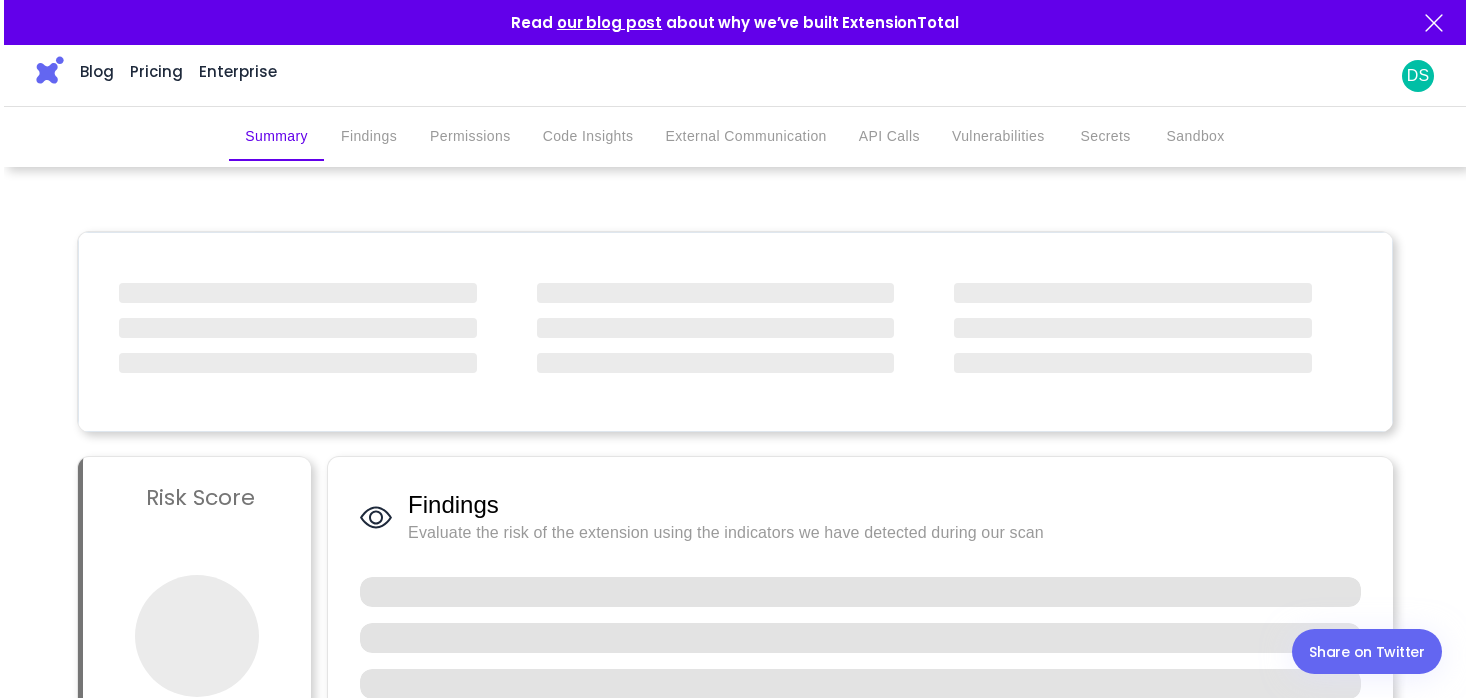 scroll, scrollTop: 0, scrollLeft: 0, axis: both 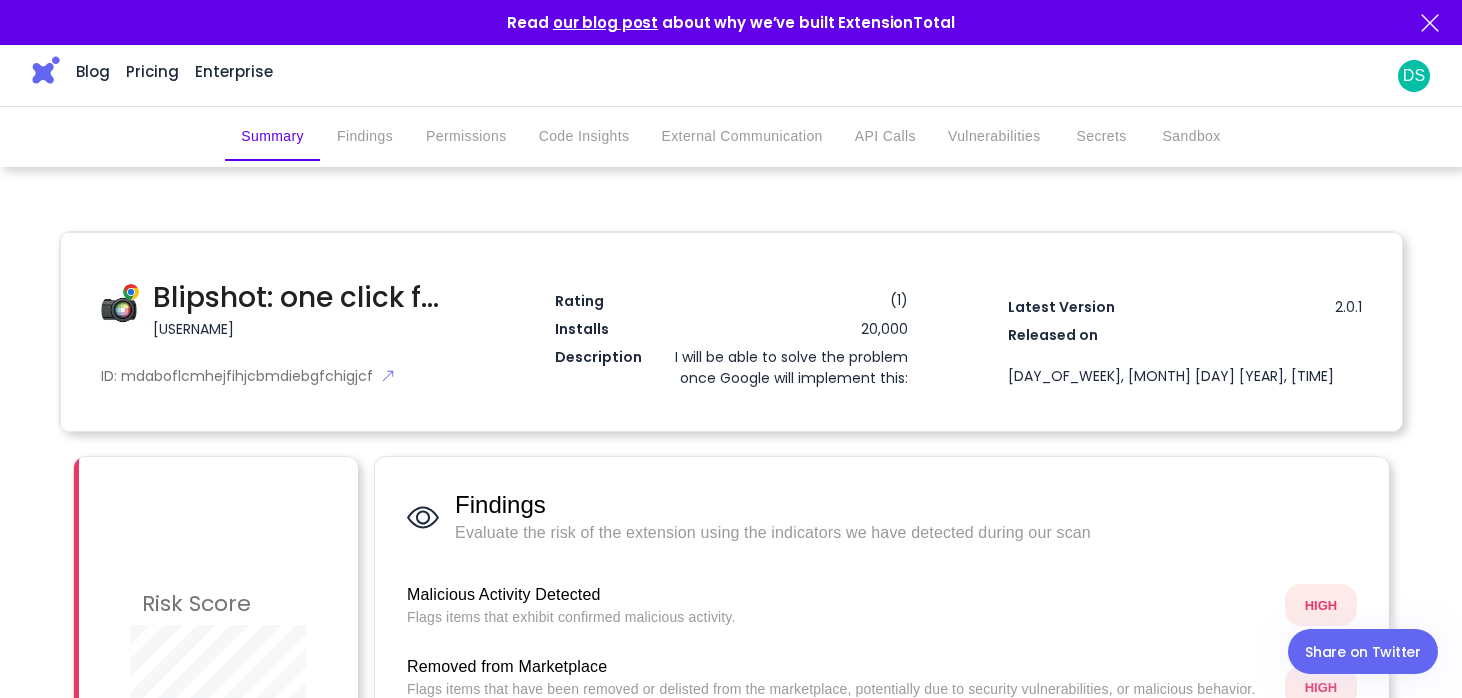 click on "Blipshot: one click full page screenshots" at bounding box center (299, 298) 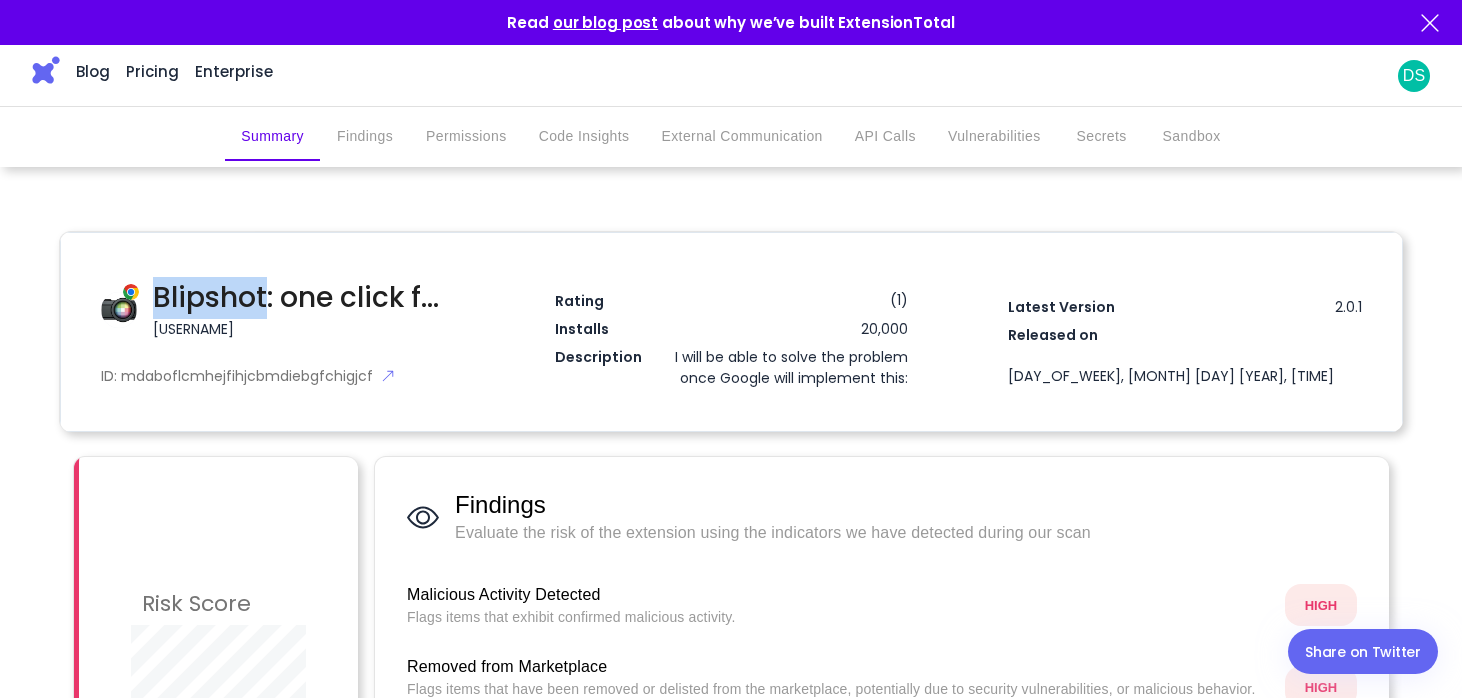 click on "Blipshot: one click full page screenshots" at bounding box center [299, 298] 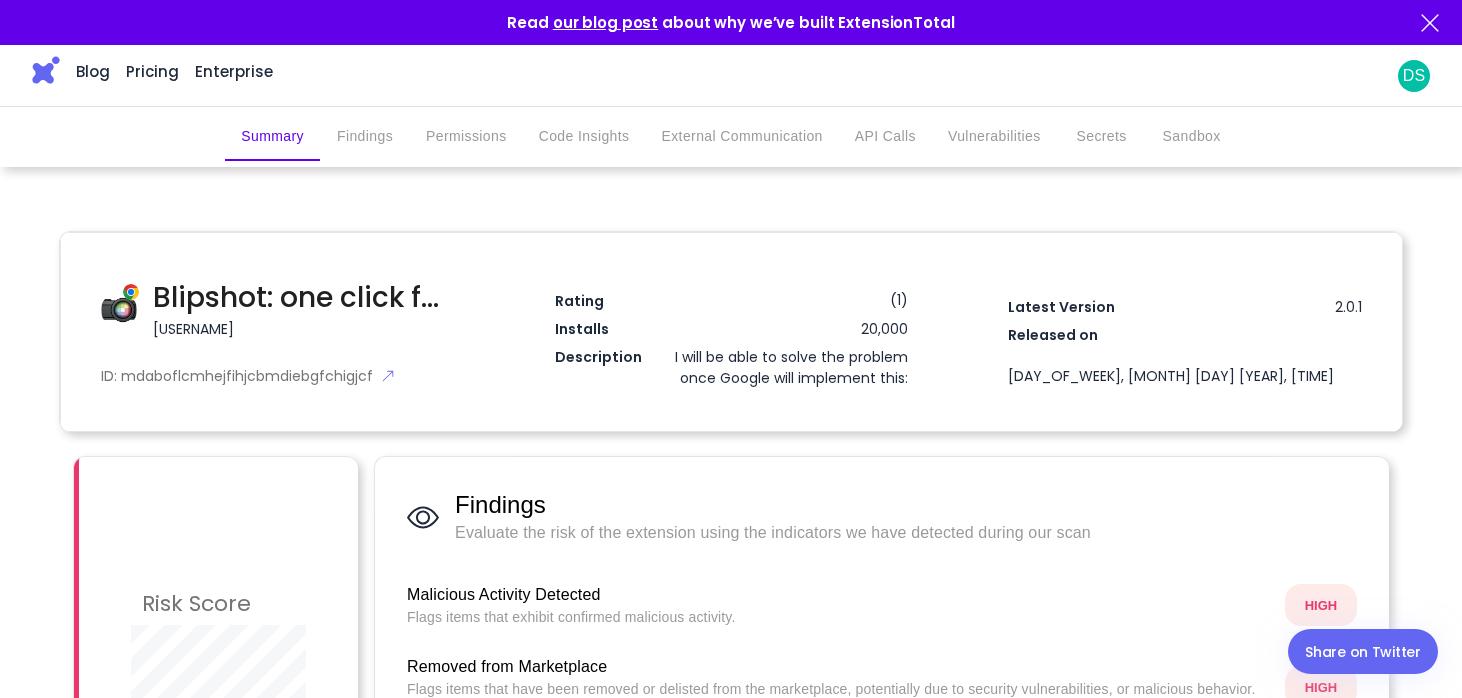 click on "Blipshot: one click full page screenshots paulson.collin ID:   mdaboflcmhejfihjcbmdiebgfchigjcf" at bounding box center [298, 332] 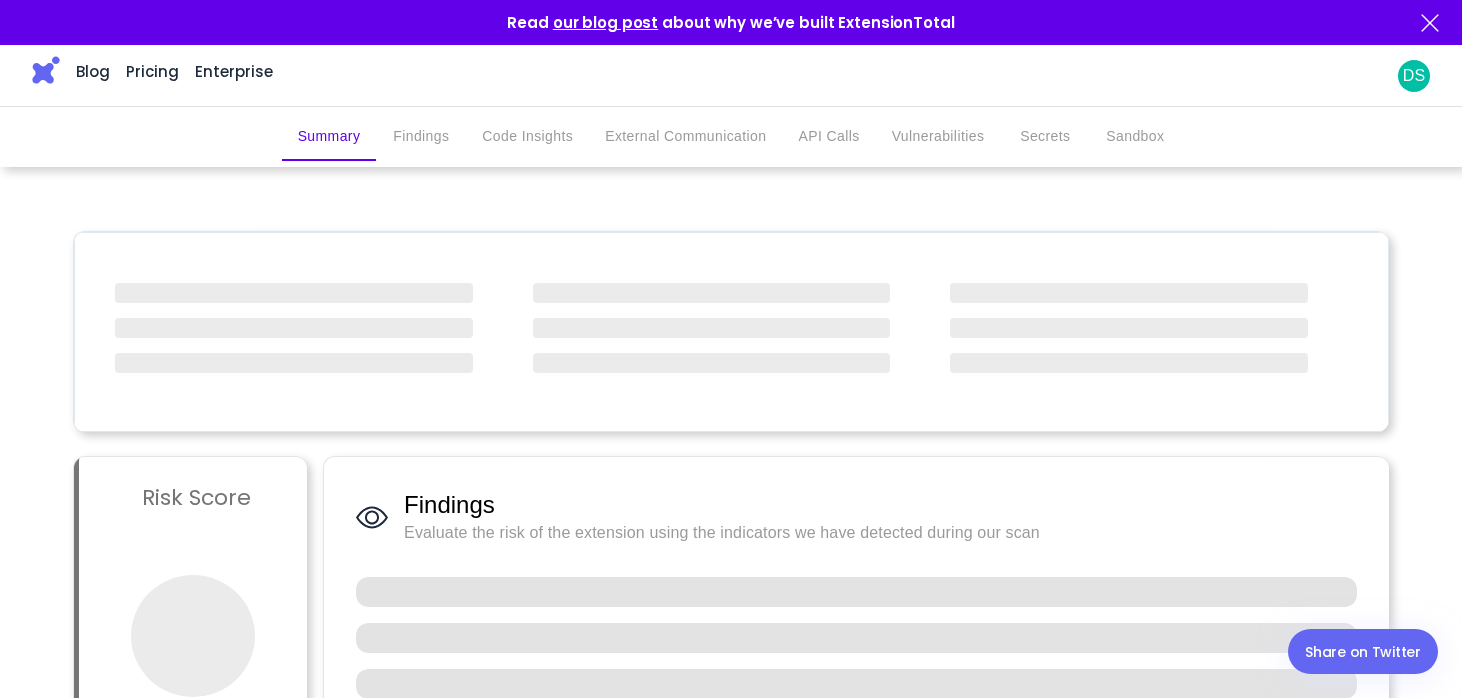 scroll, scrollTop: 0, scrollLeft: 0, axis: both 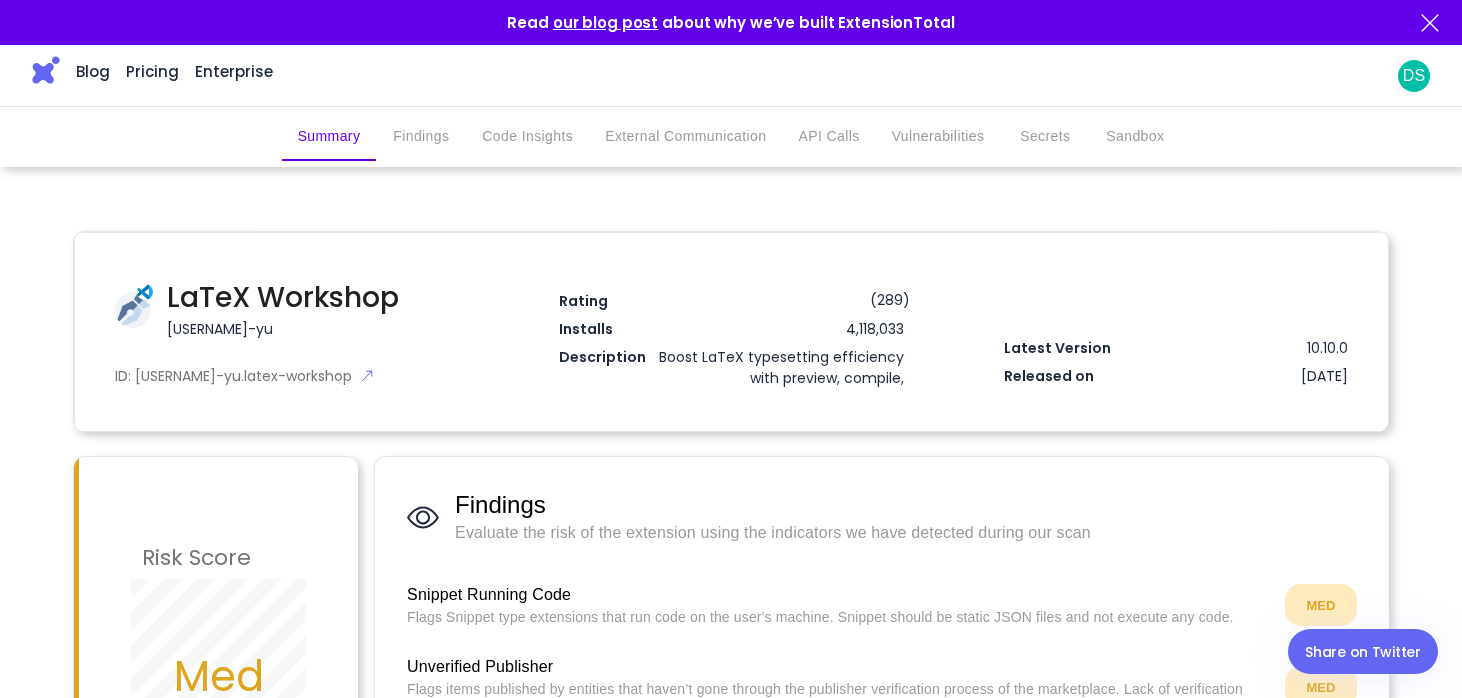 click at bounding box center [46, 70] 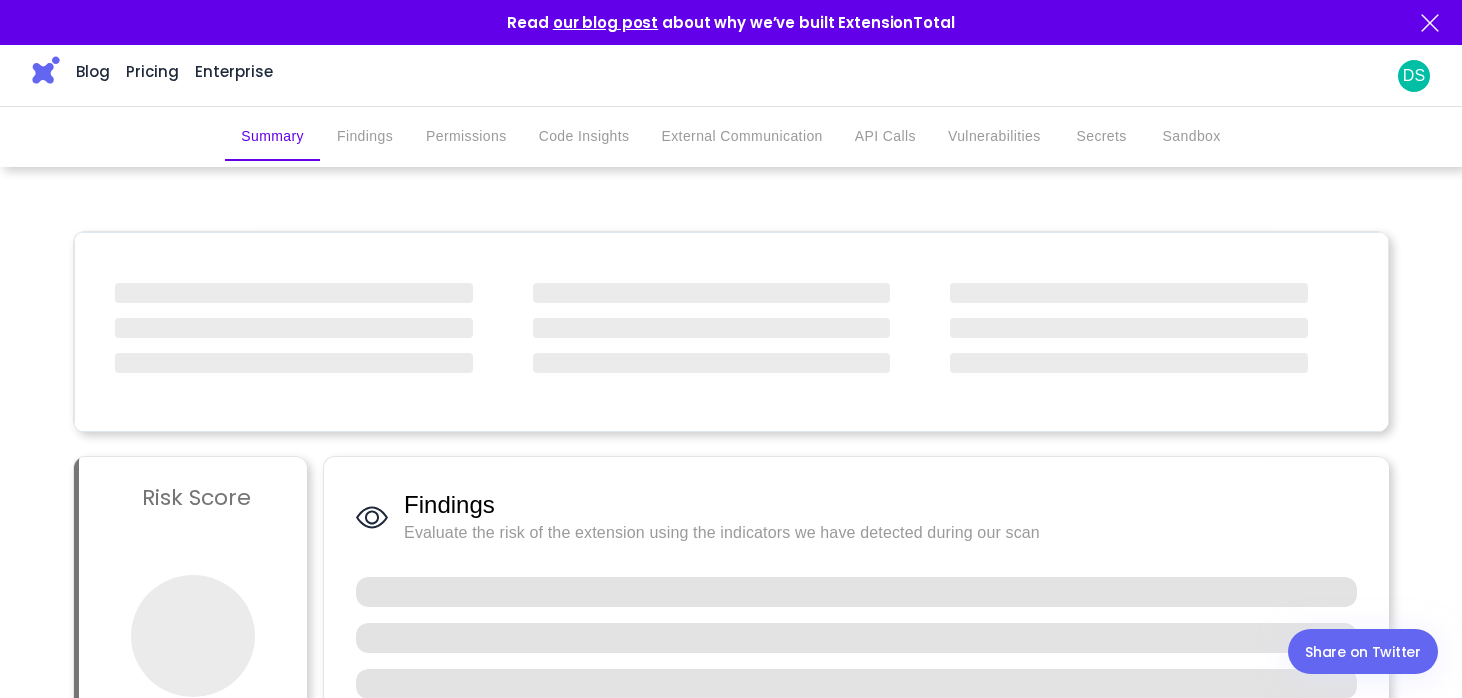 scroll, scrollTop: 0, scrollLeft: 0, axis: both 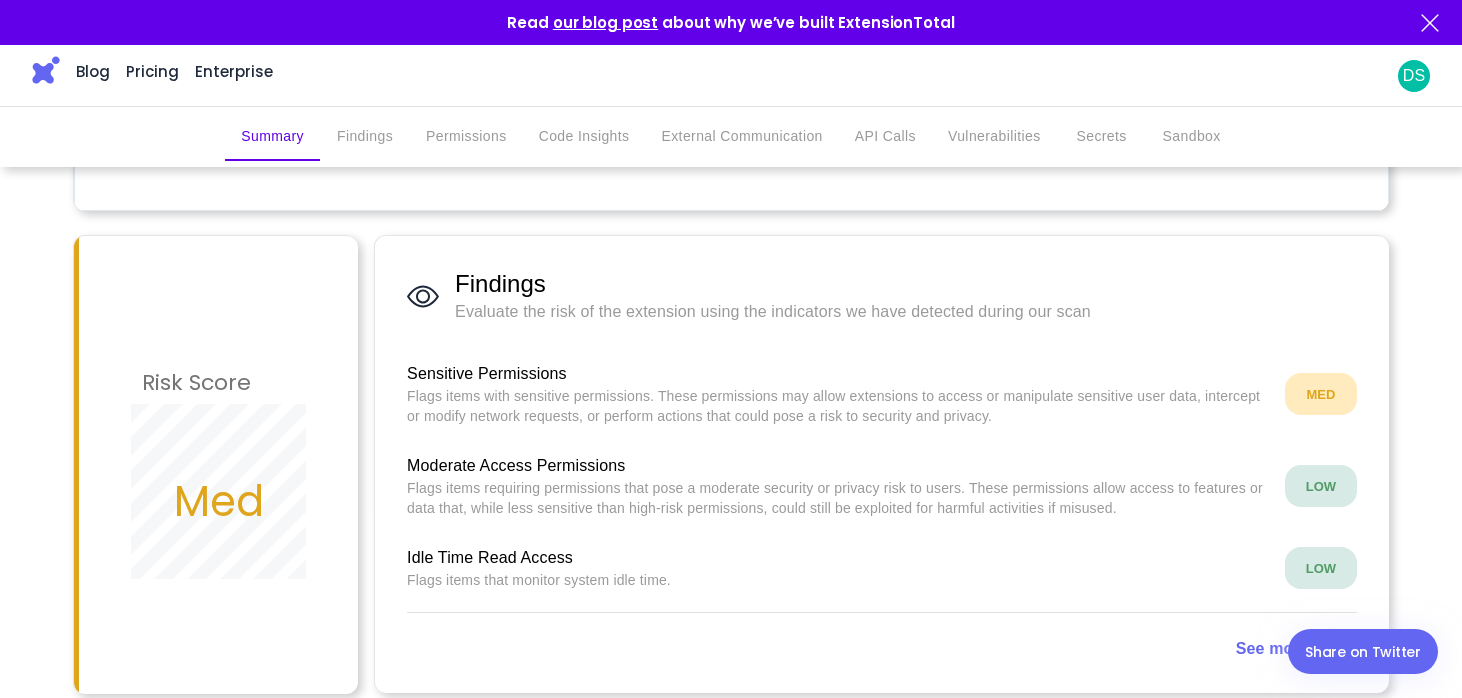 click on "MED" at bounding box center (1320, 394) 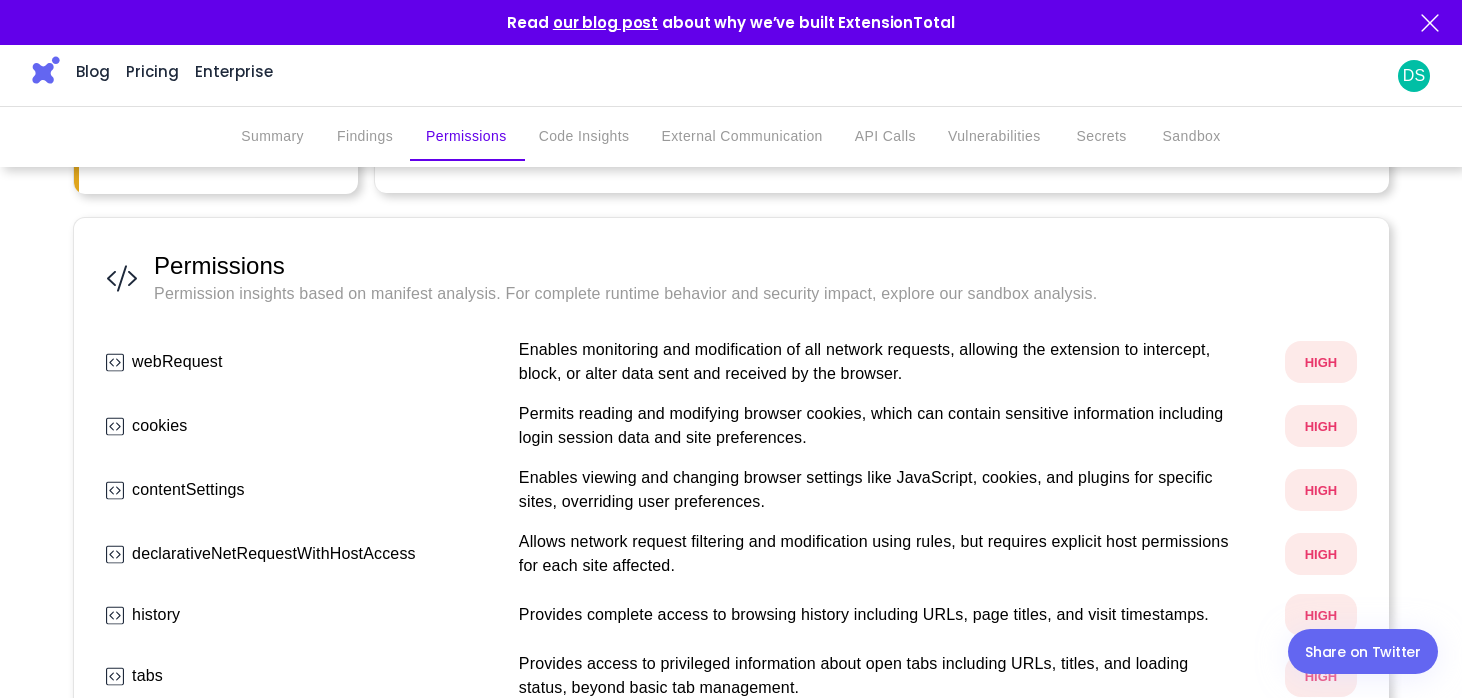 scroll, scrollTop: 974, scrollLeft: 0, axis: vertical 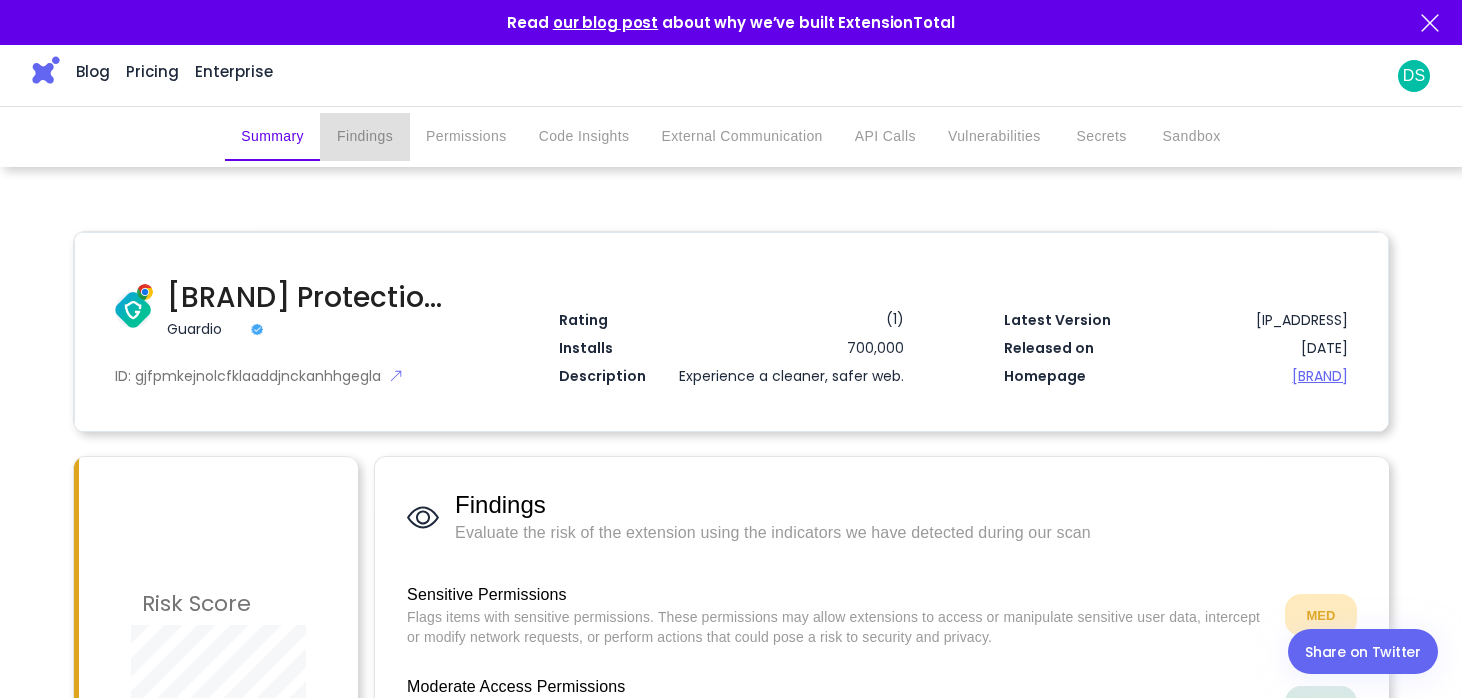 click on "Findings" at bounding box center [365, 137] 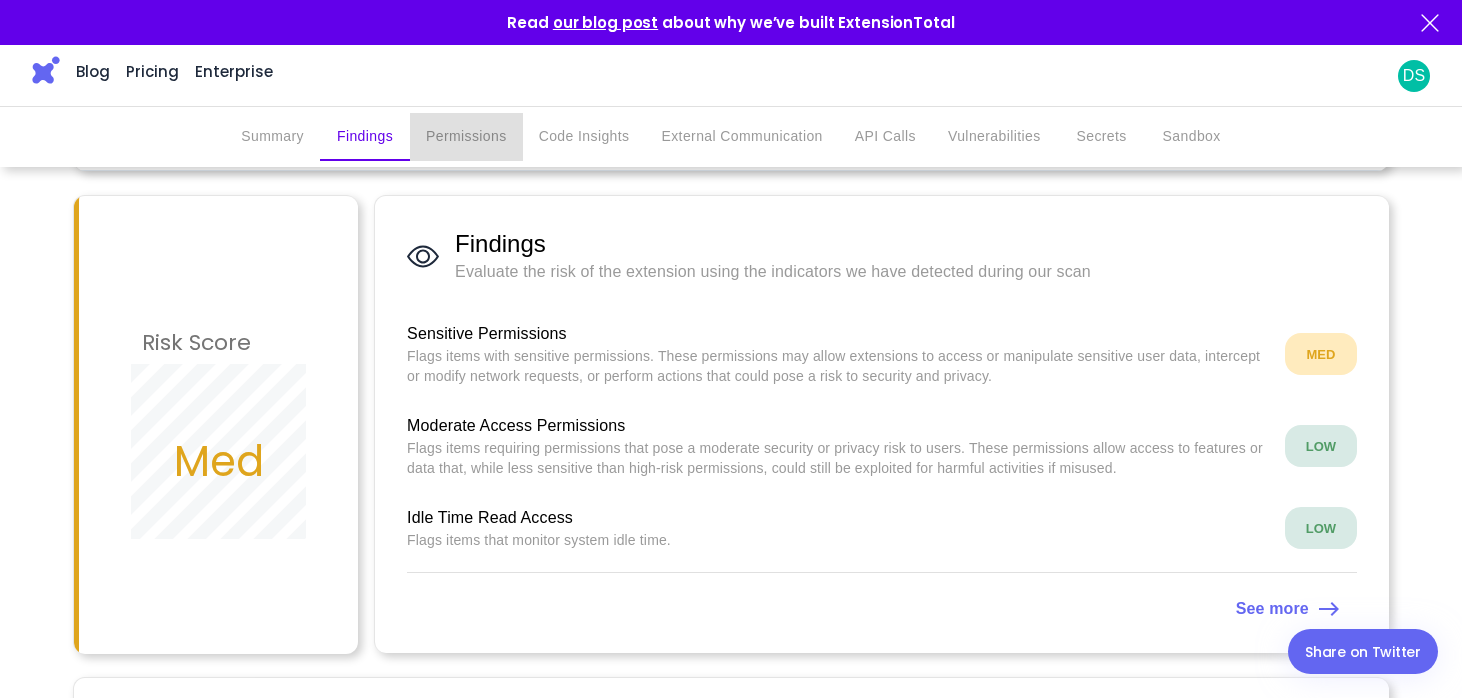 click on "Permissions" at bounding box center [466, 137] 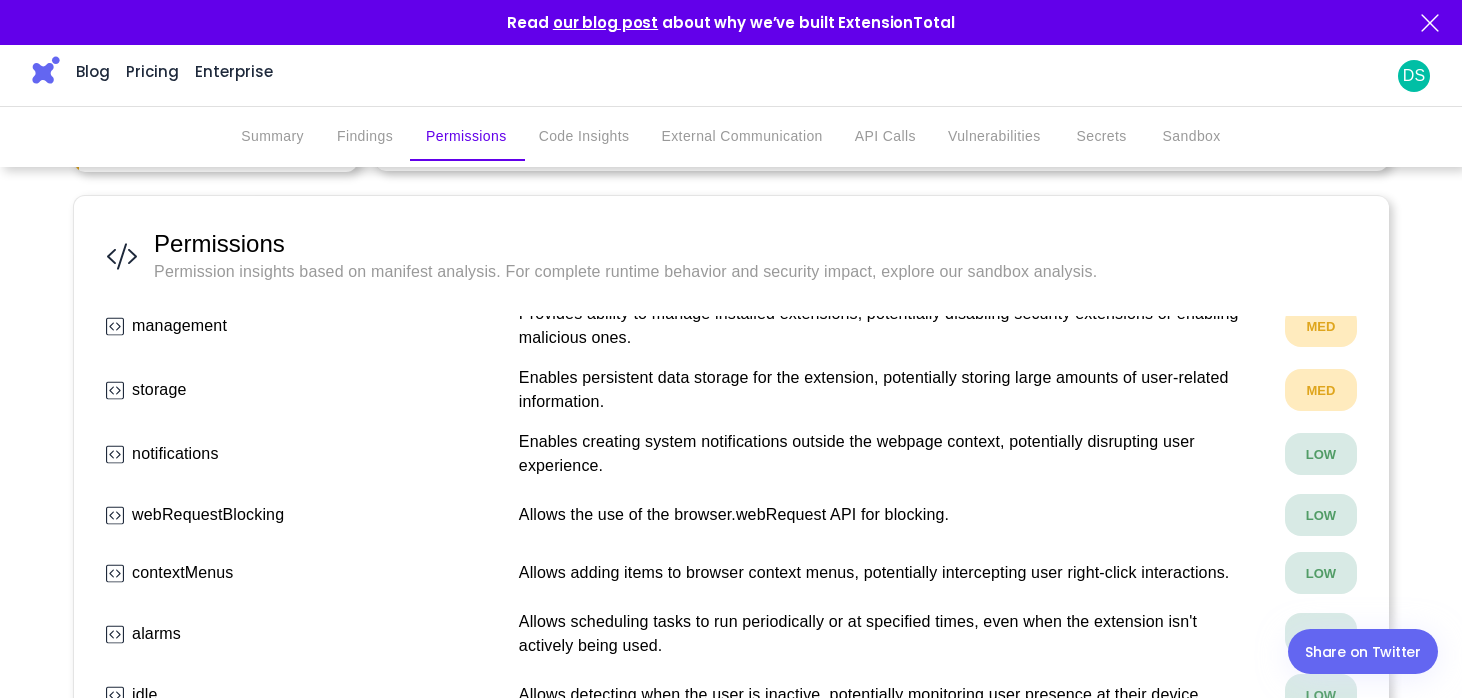 scroll, scrollTop: 923, scrollLeft: 0, axis: vertical 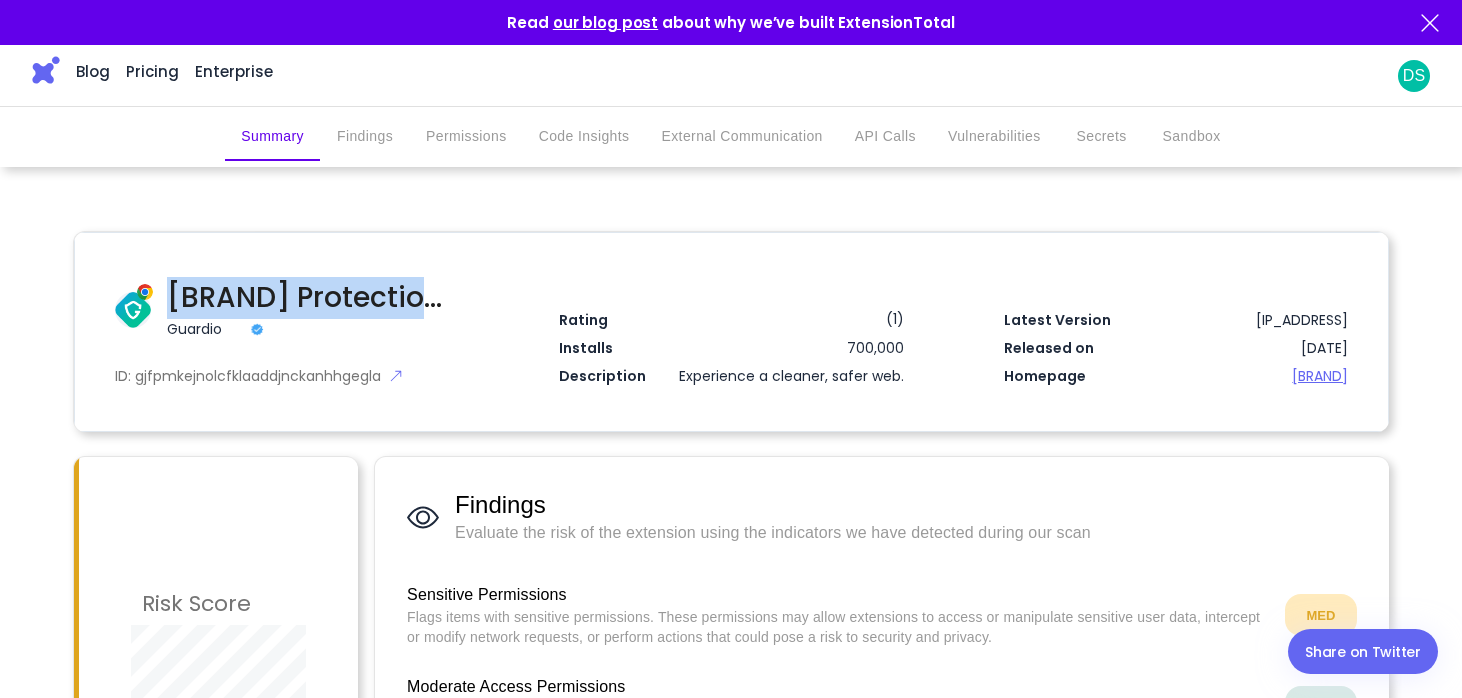 drag, startPoint x: 169, startPoint y: 299, endPoint x: 430, endPoint y: 299, distance: 261 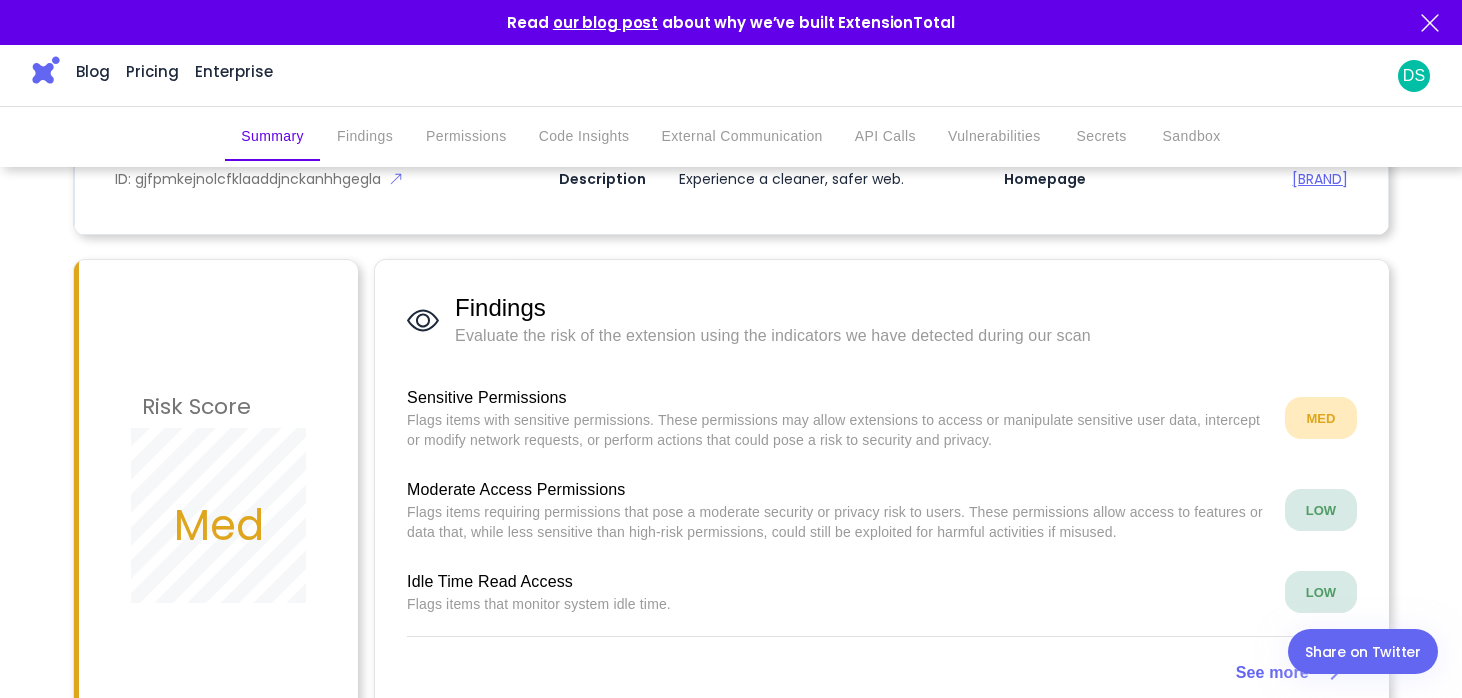scroll, scrollTop: 19, scrollLeft: 0, axis: vertical 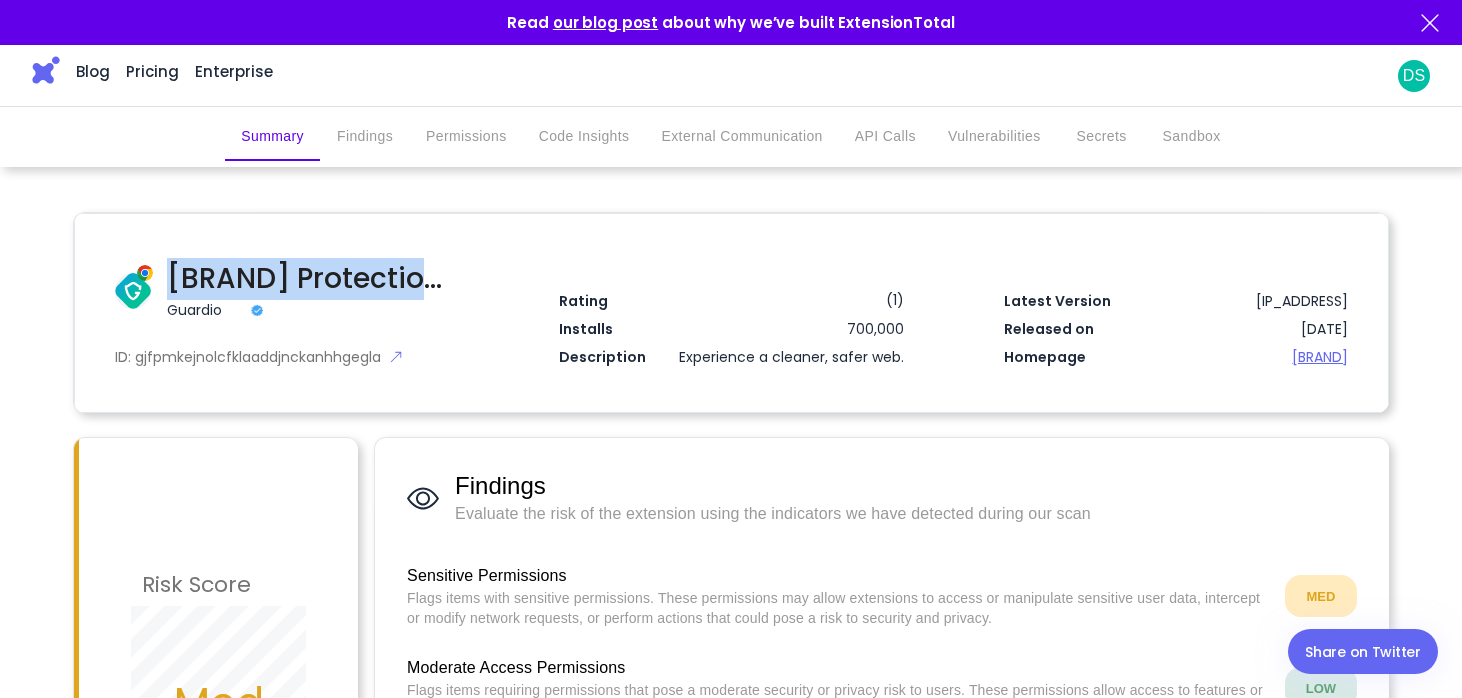 click at bounding box center [46, 70] 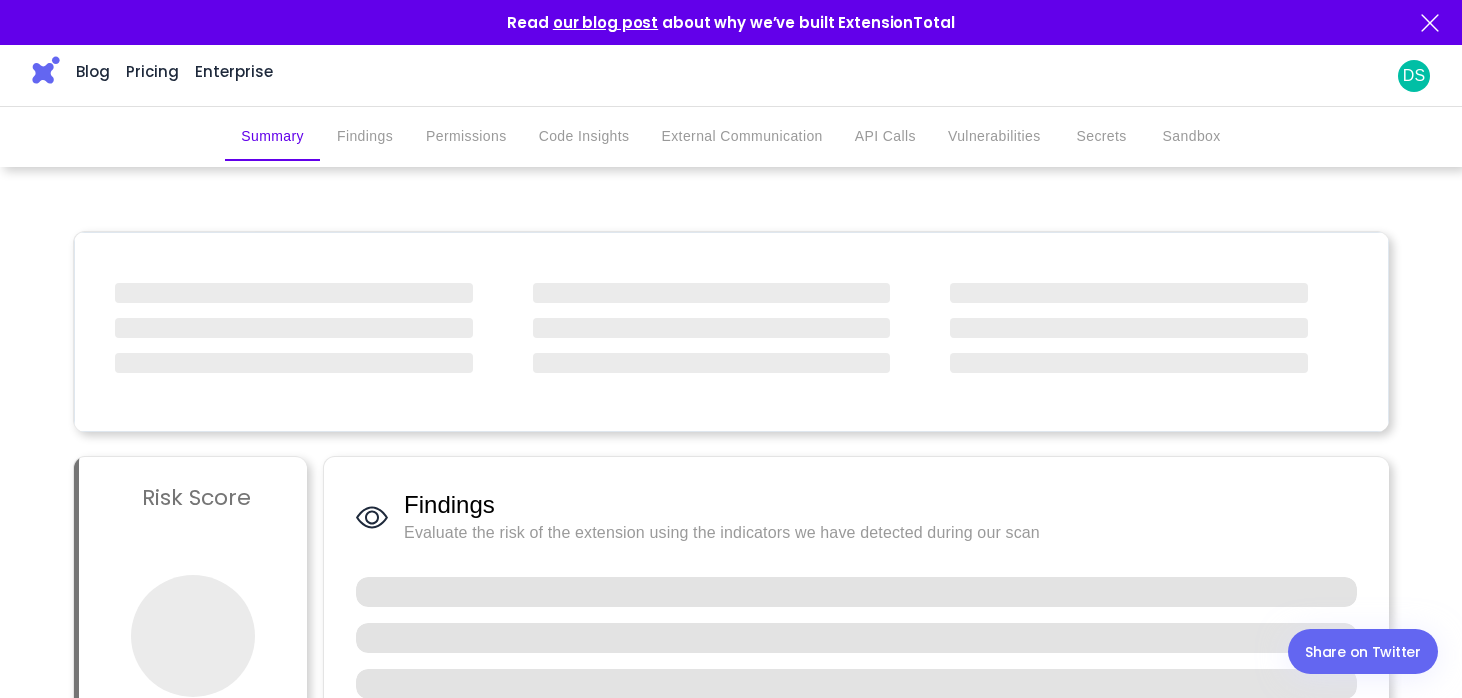 scroll, scrollTop: 0, scrollLeft: 0, axis: both 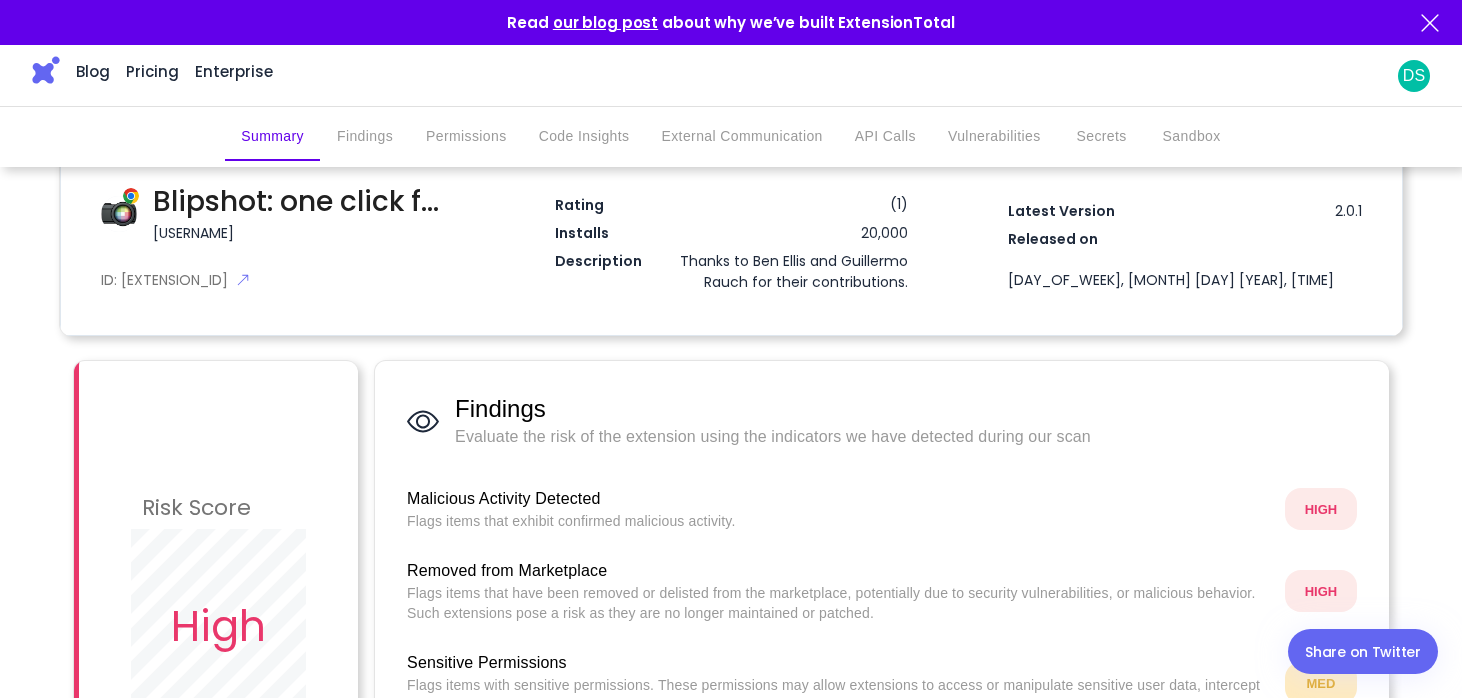 click on "Enterprise" at bounding box center [234, 71] 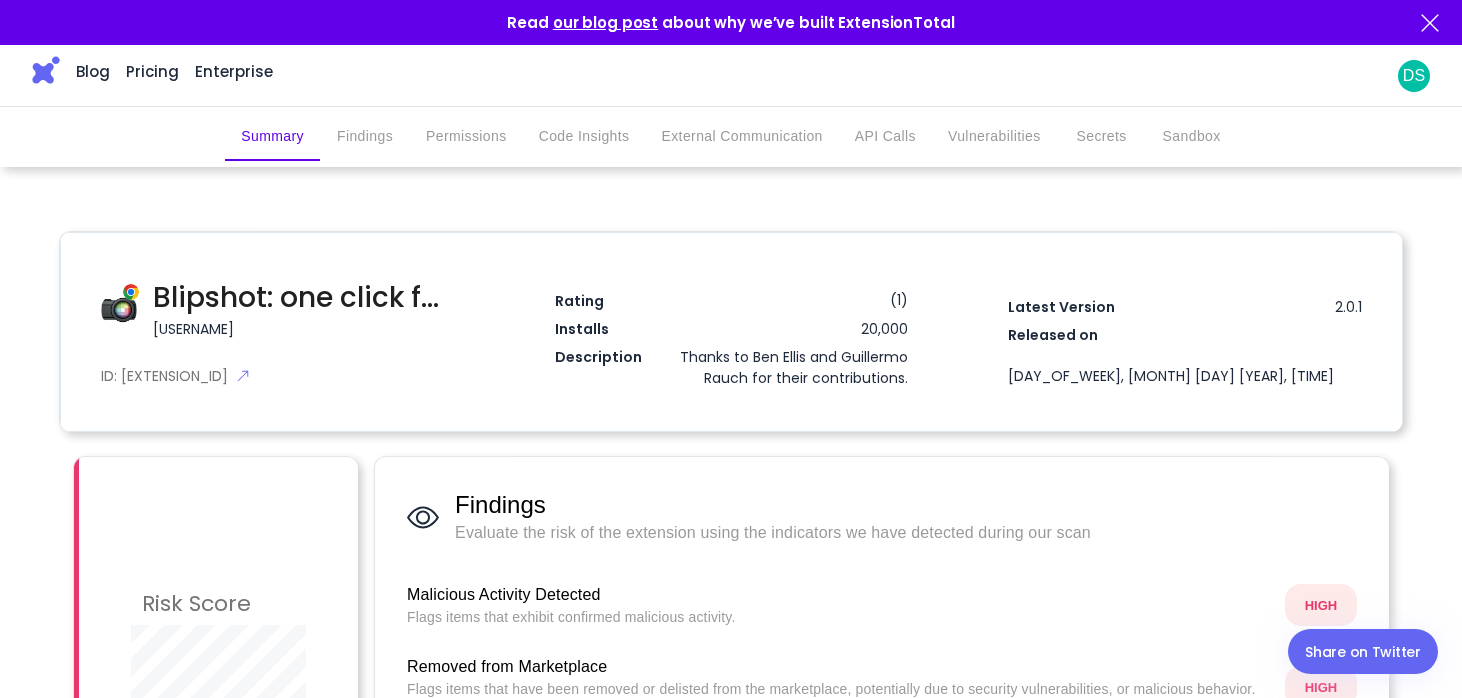click on "ID:   mdaboflcmhejfihjcbmdiebgfchigjcf" at bounding box center [278, 376] 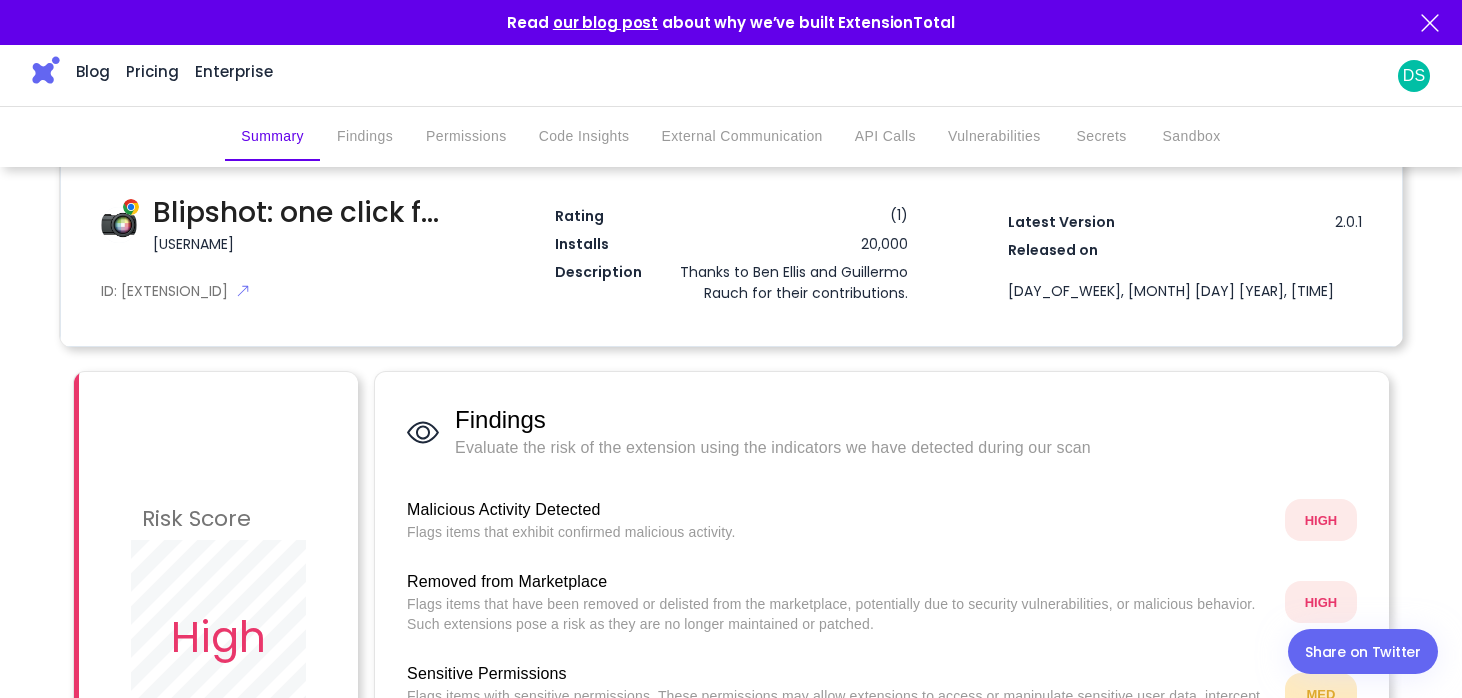 scroll, scrollTop: 0, scrollLeft: 0, axis: both 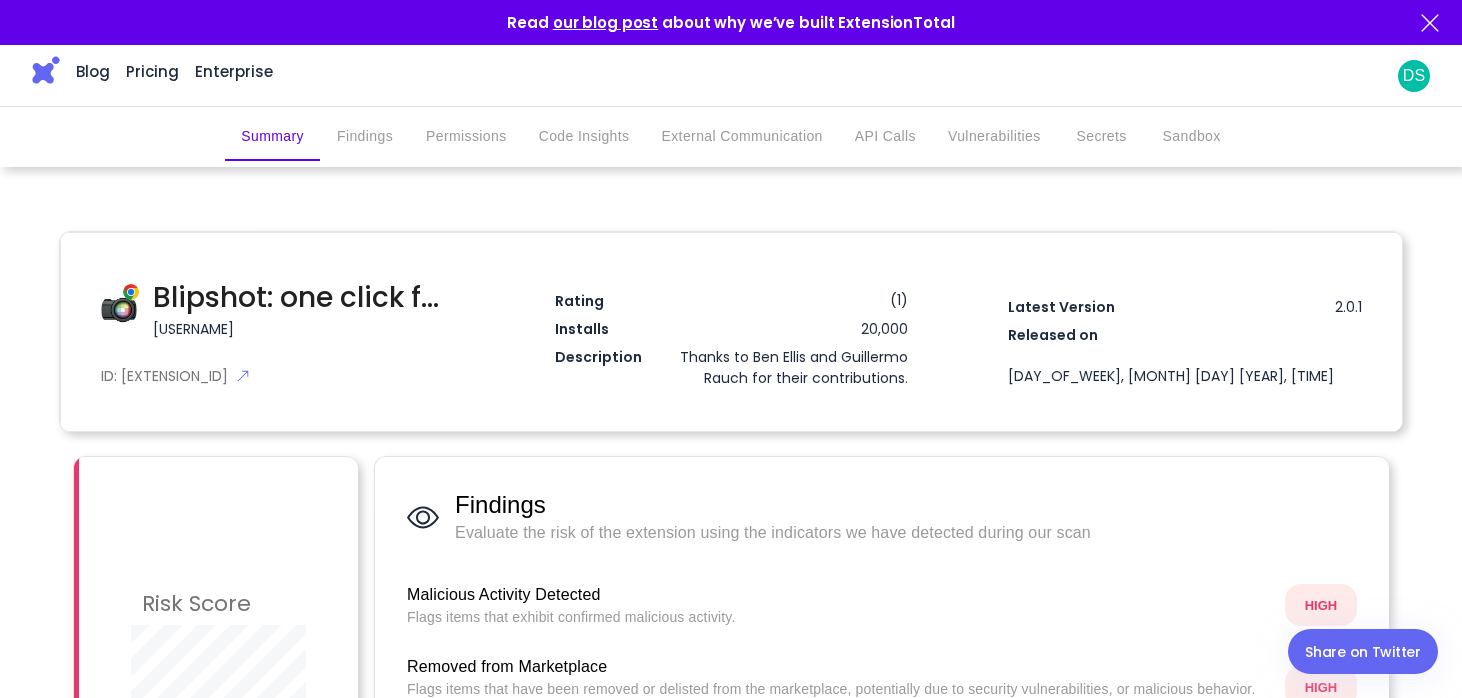 click at bounding box center (46, 70) 